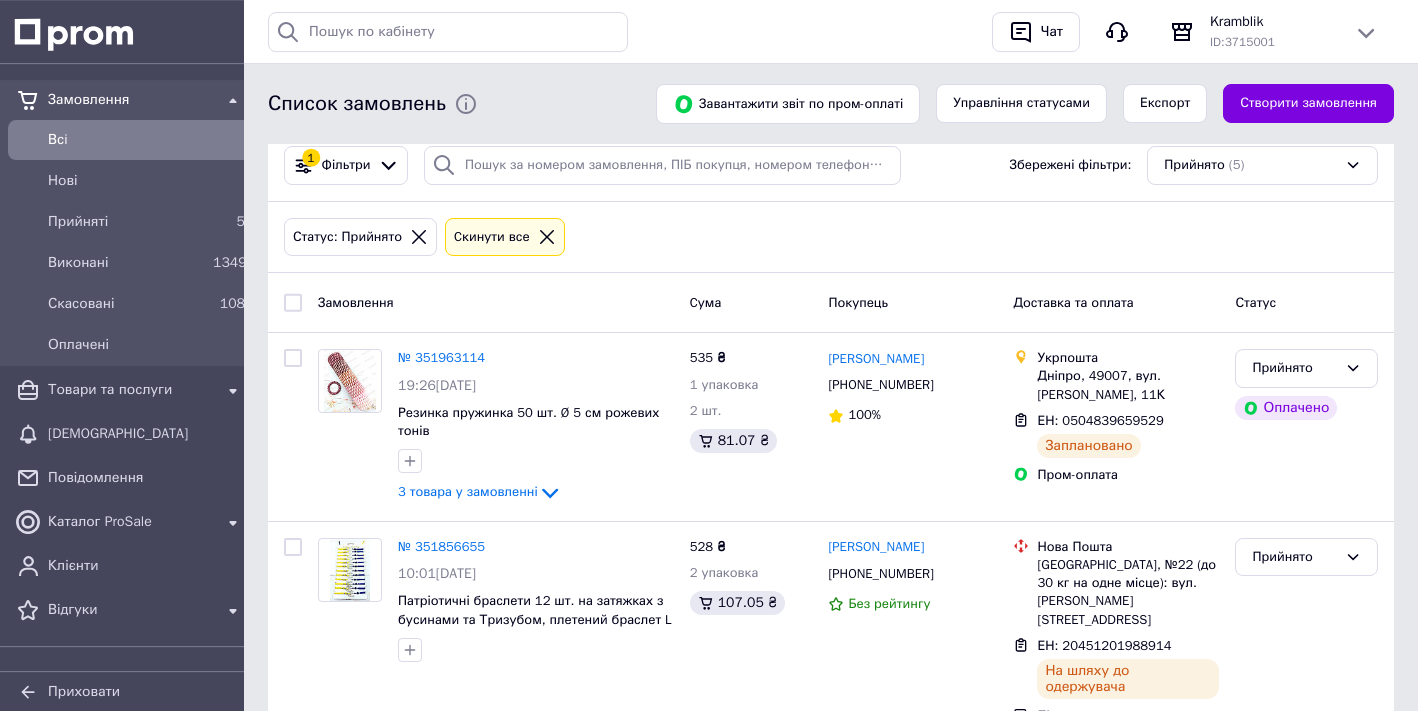 scroll, scrollTop: 0, scrollLeft: 0, axis: both 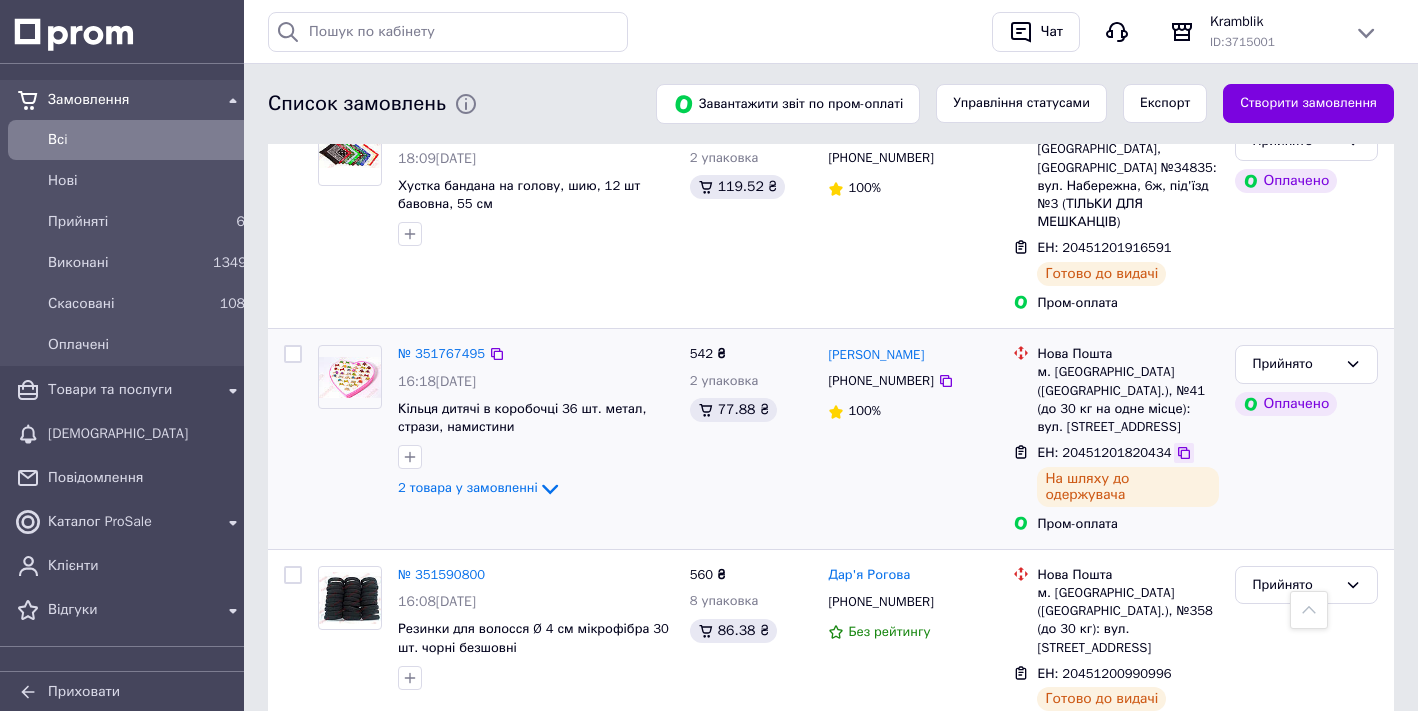 click 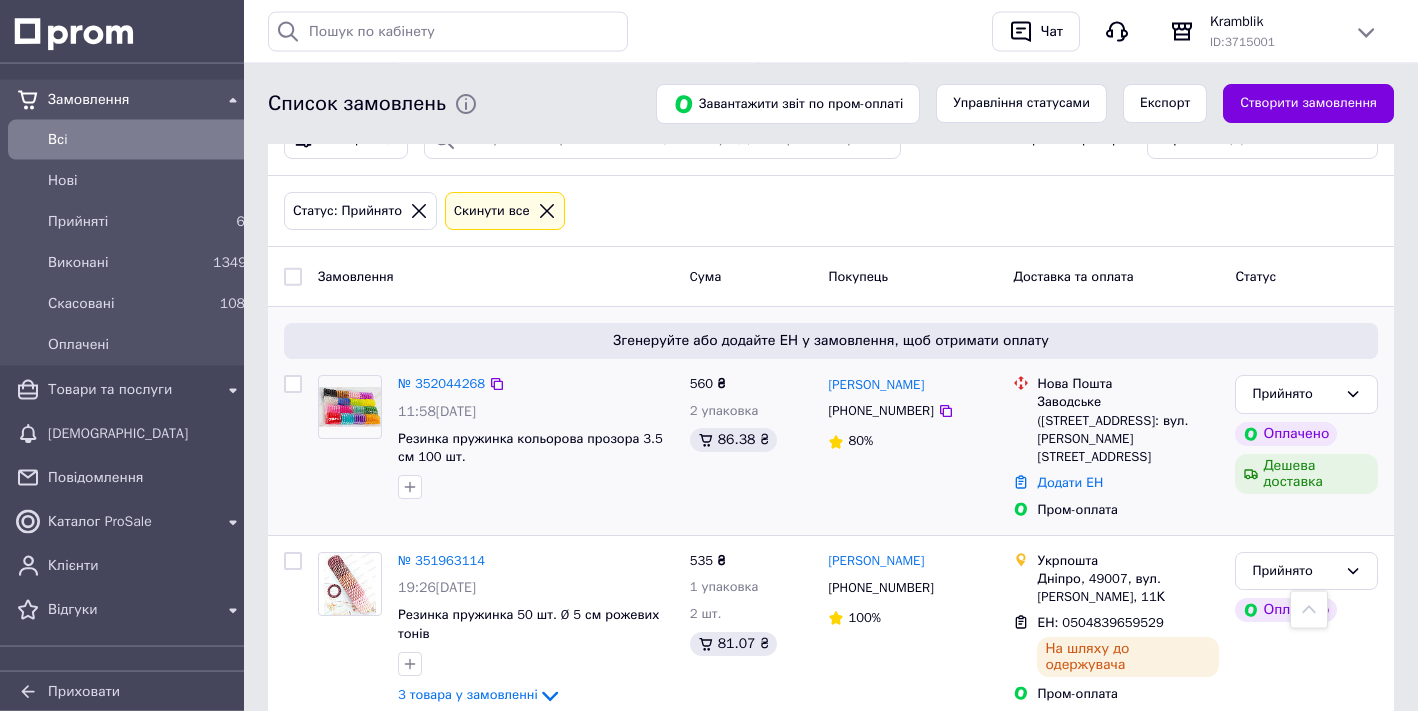 scroll, scrollTop: 0, scrollLeft: 0, axis: both 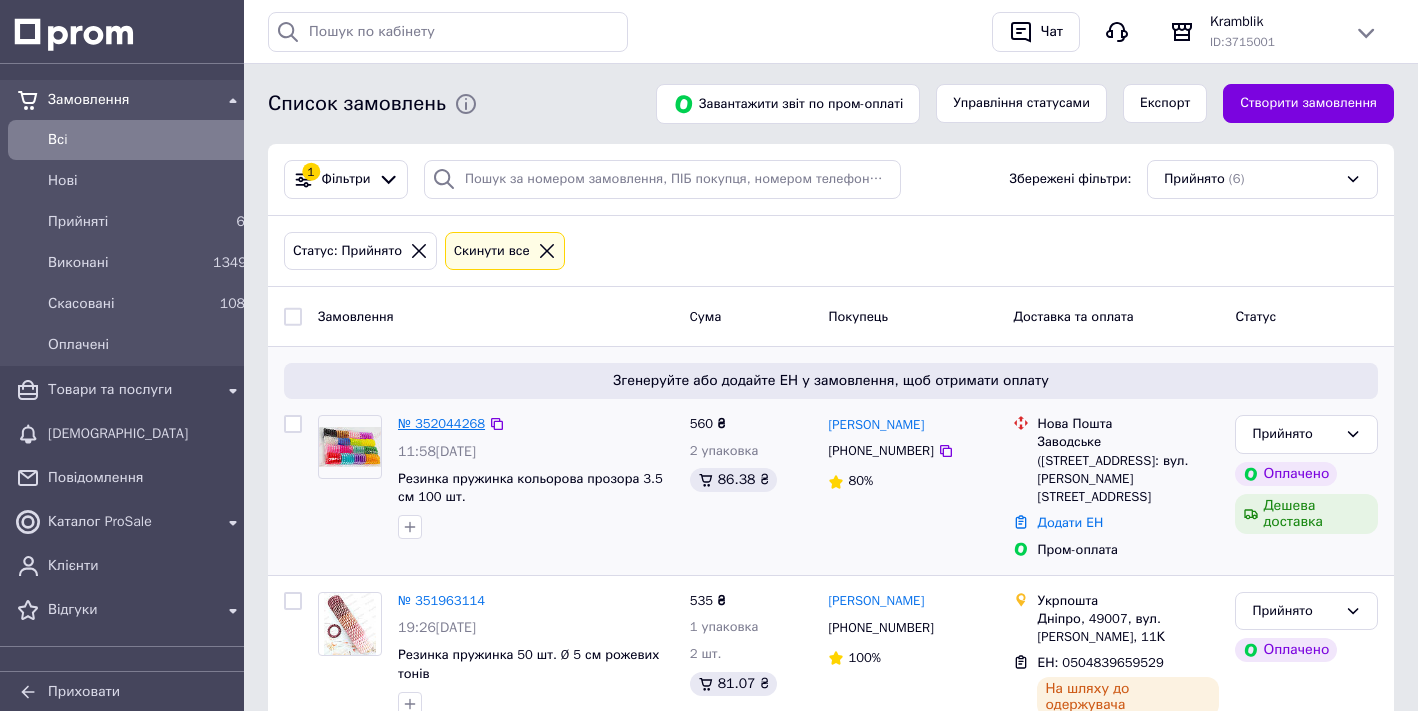 click on "№ 352044268" at bounding box center (441, 423) 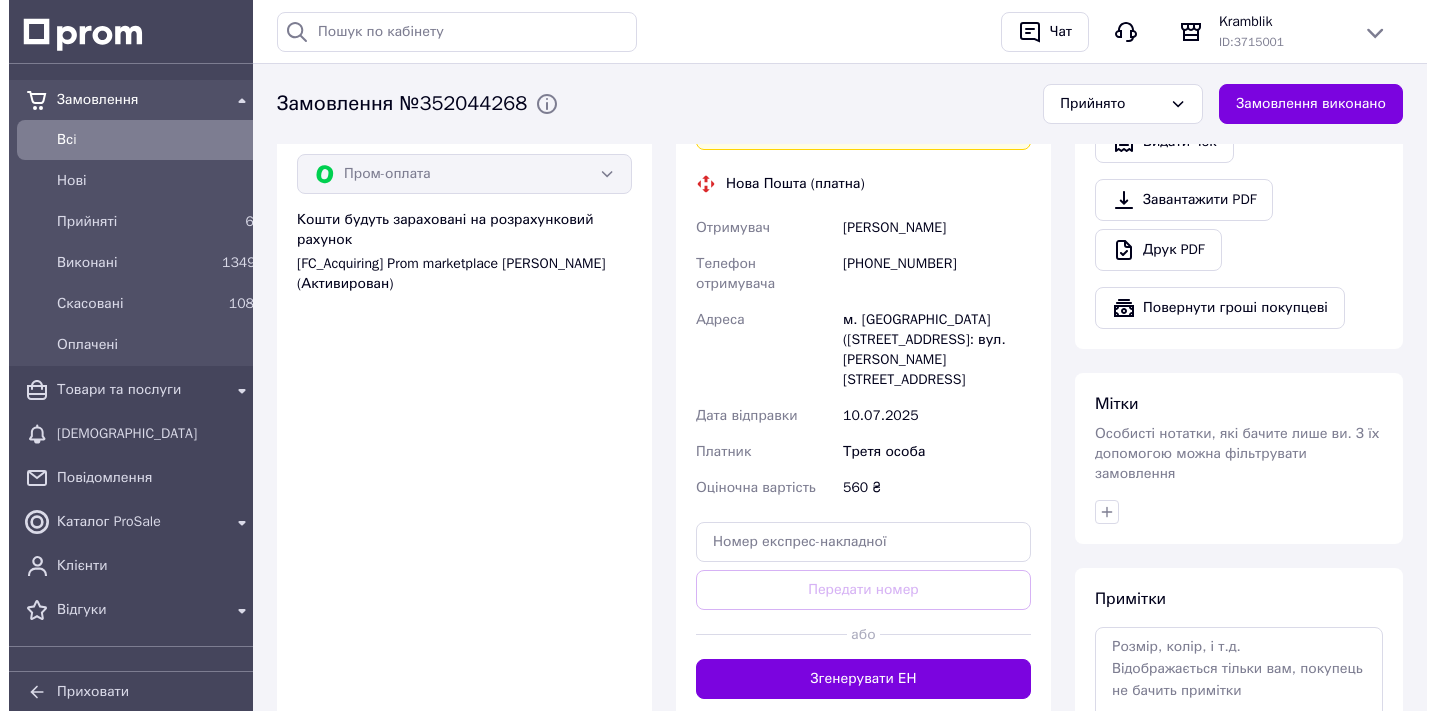 scroll, scrollTop: 408, scrollLeft: 0, axis: vertical 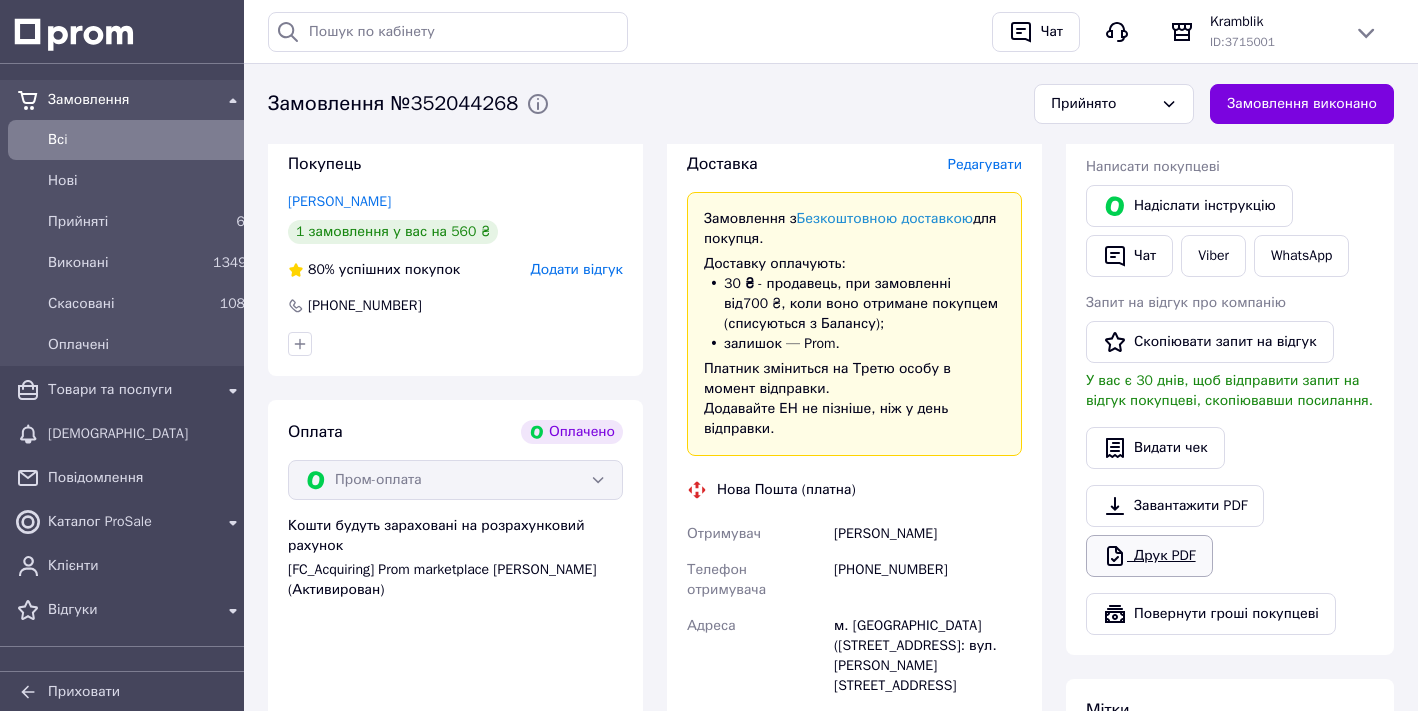 click on "Друк PDF" at bounding box center [1149, 556] 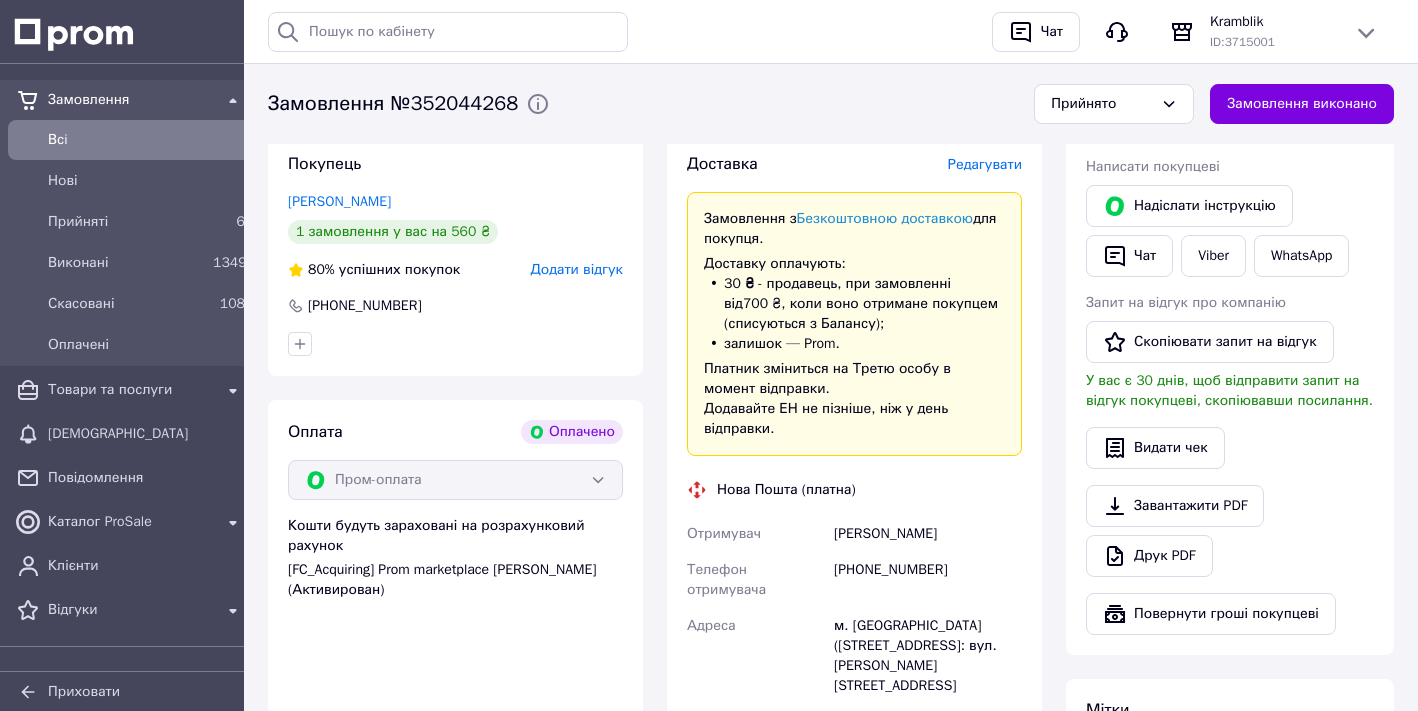 click on "Редагувати" at bounding box center (985, 164) 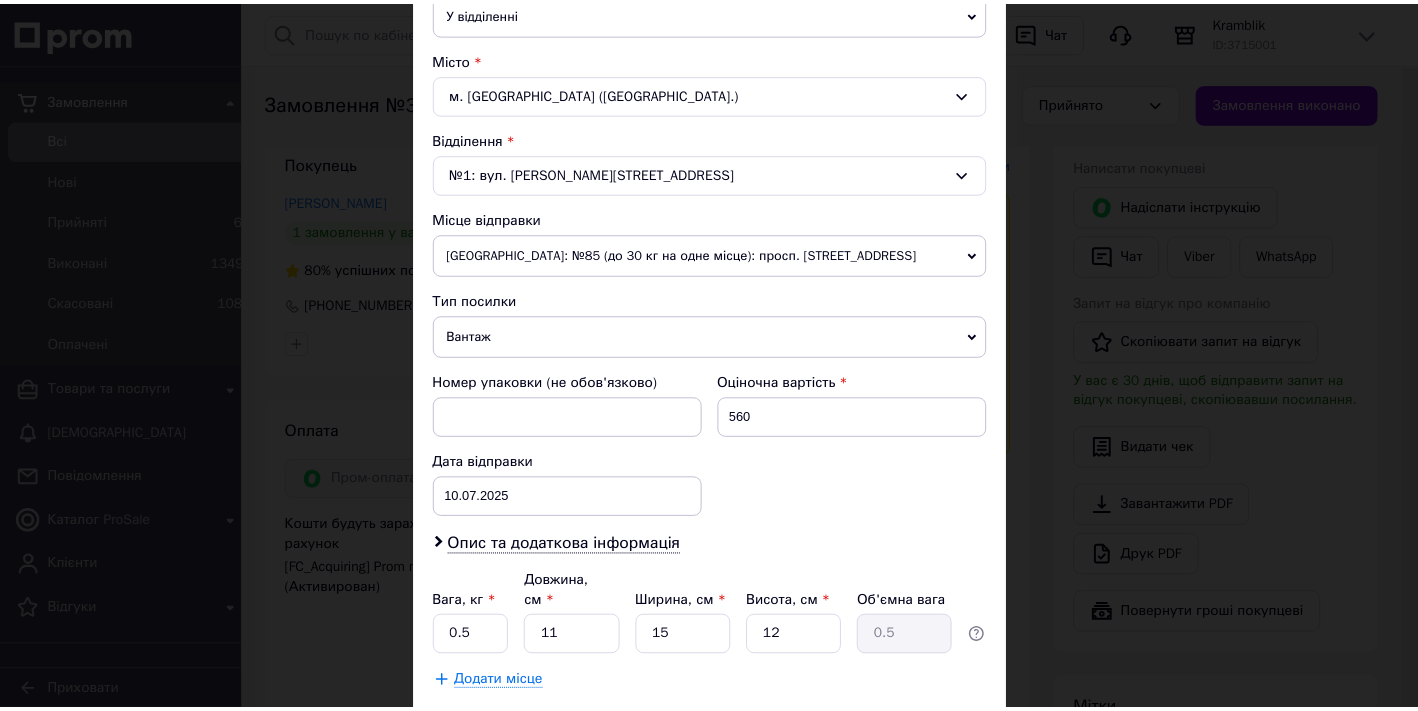 scroll, scrollTop: 570, scrollLeft: 0, axis: vertical 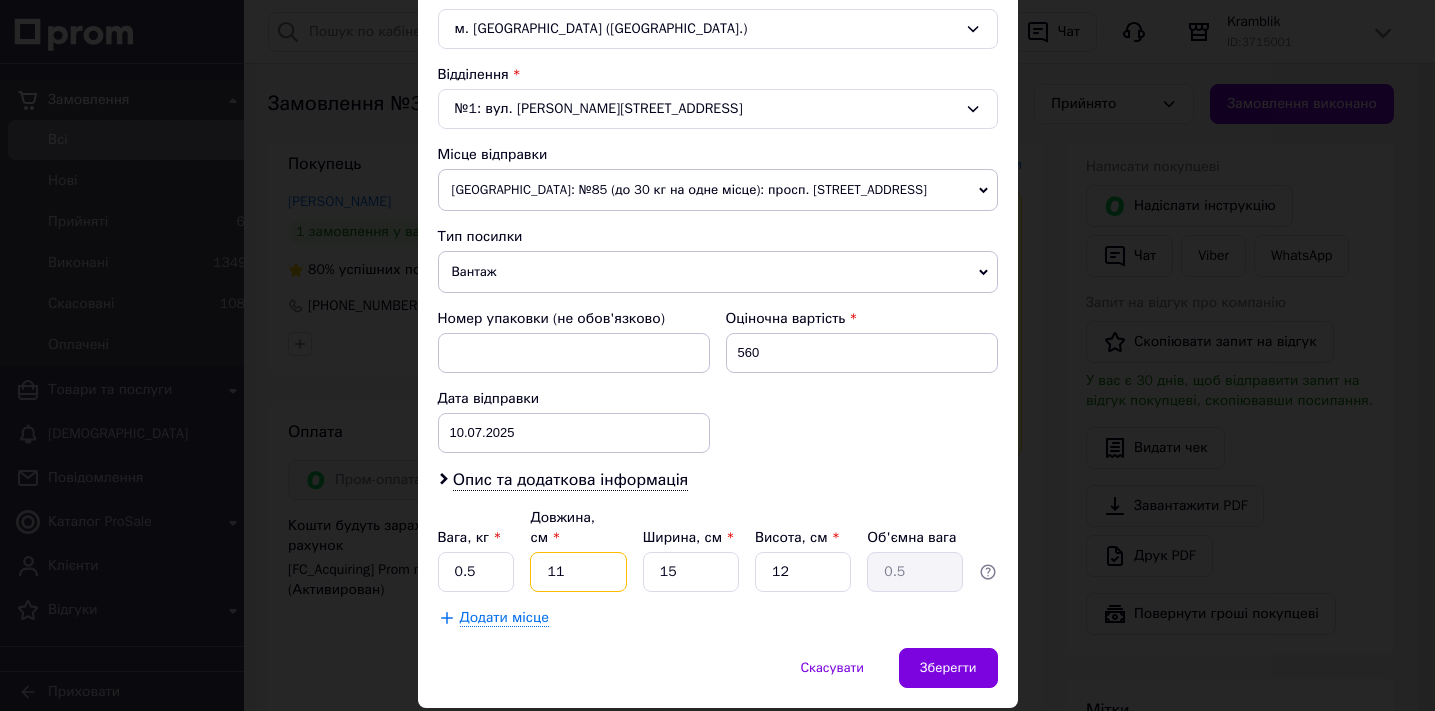drag, startPoint x: 538, startPoint y: 551, endPoint x: 595, endPoint y: 554, distance: 57.07889 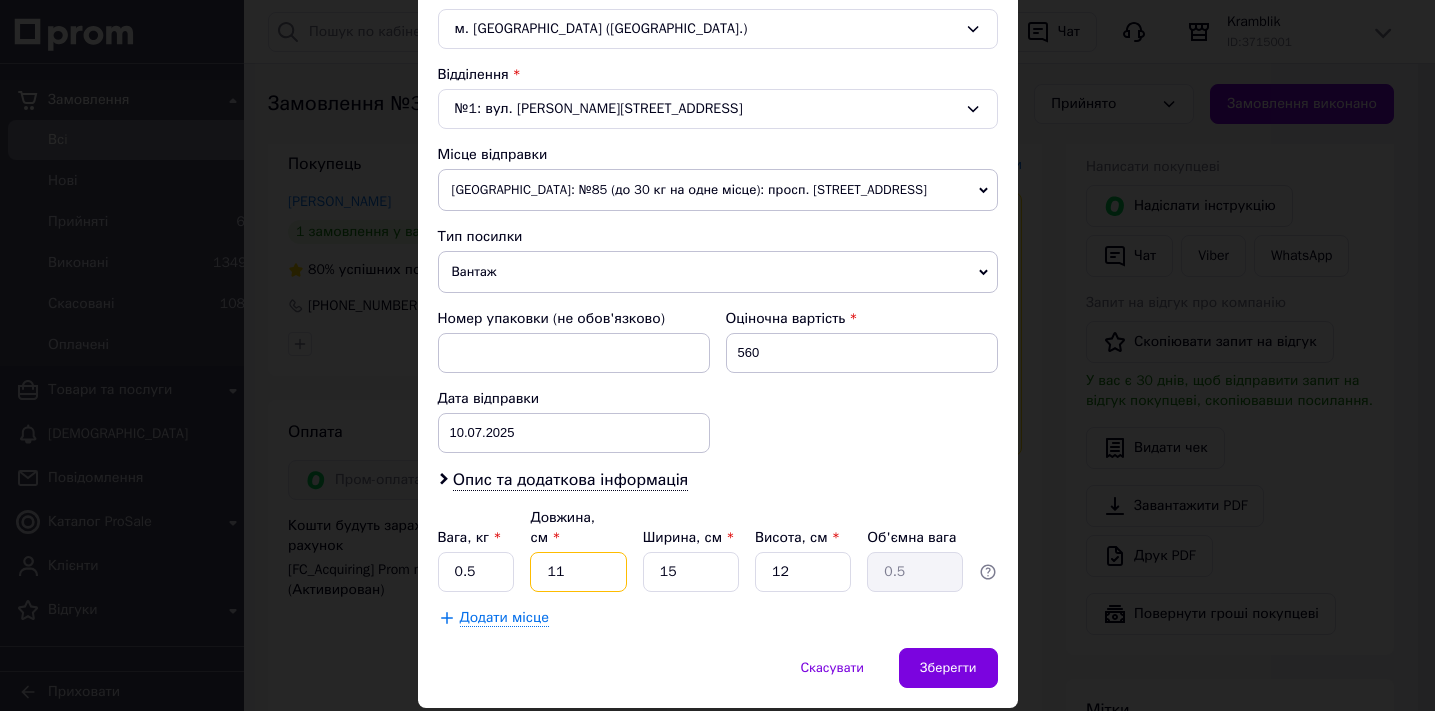 type 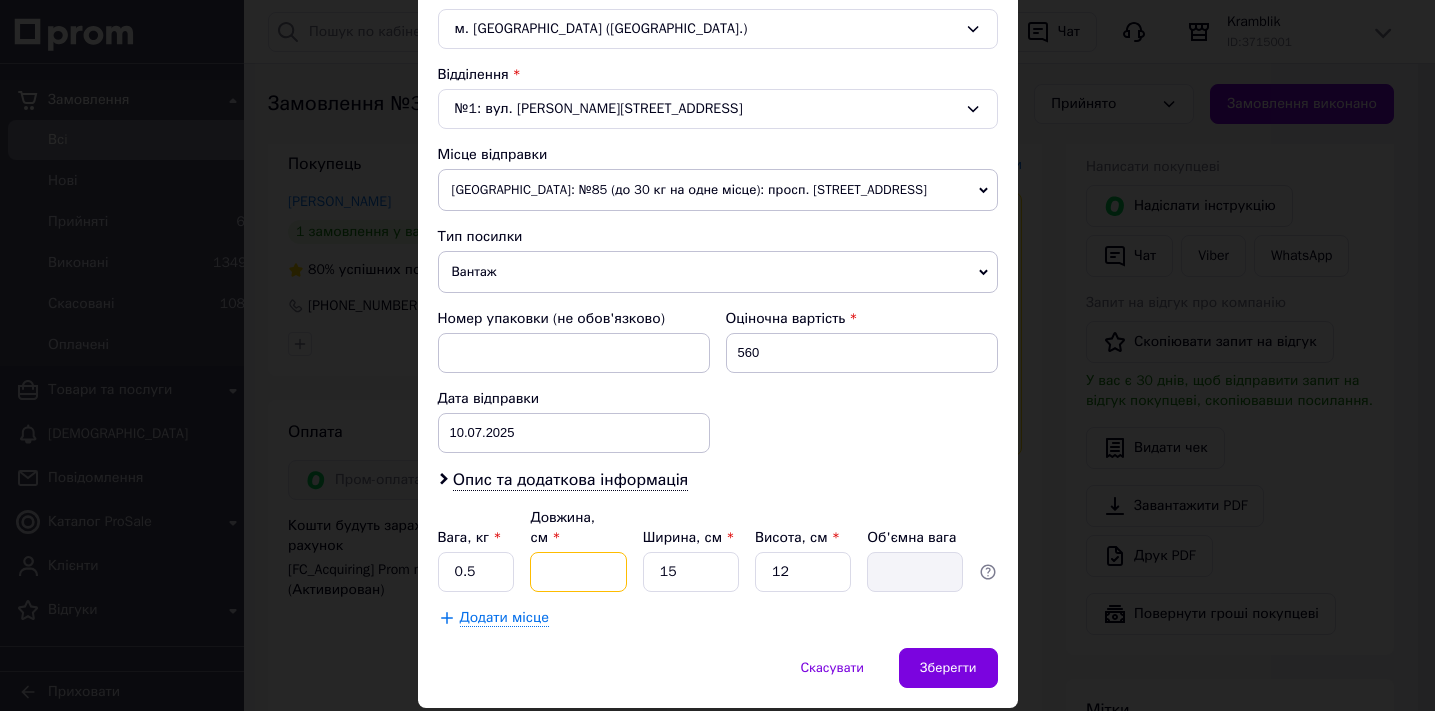 type on "2" 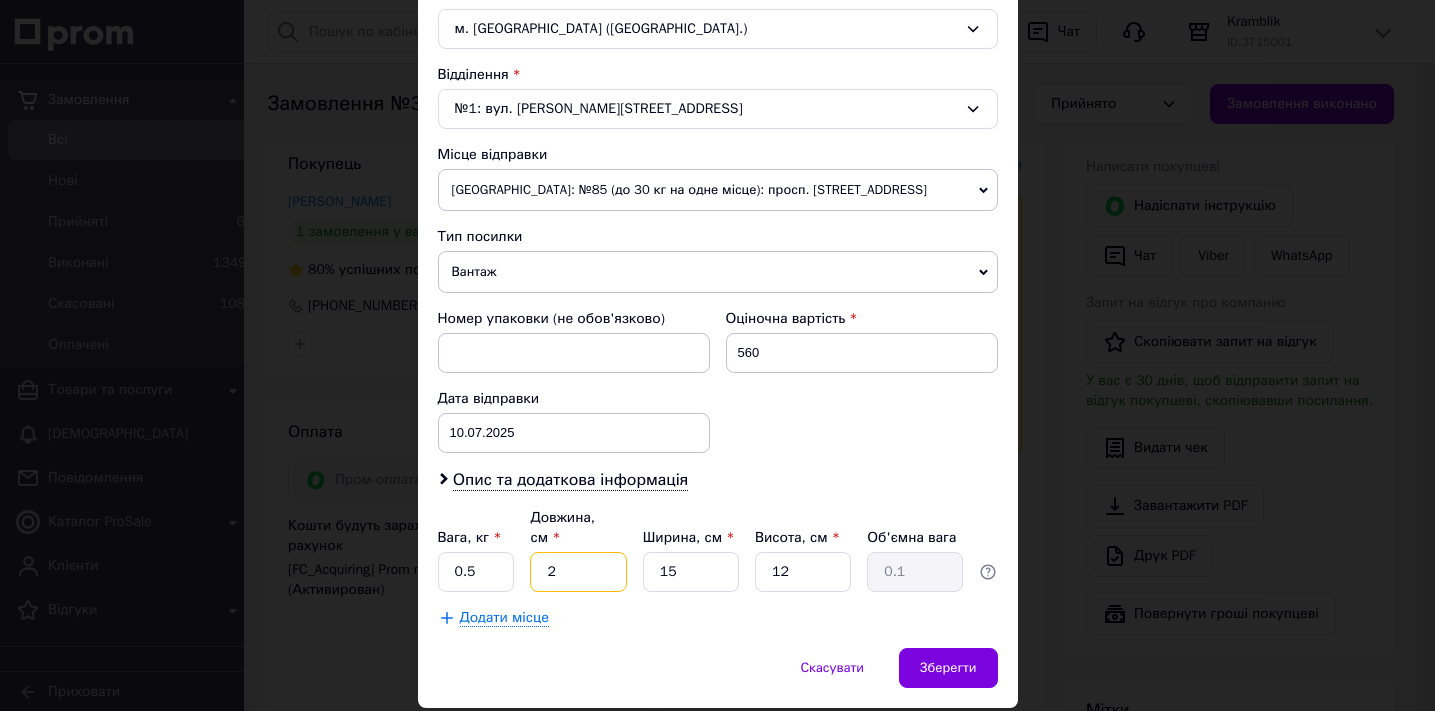 type on "24" 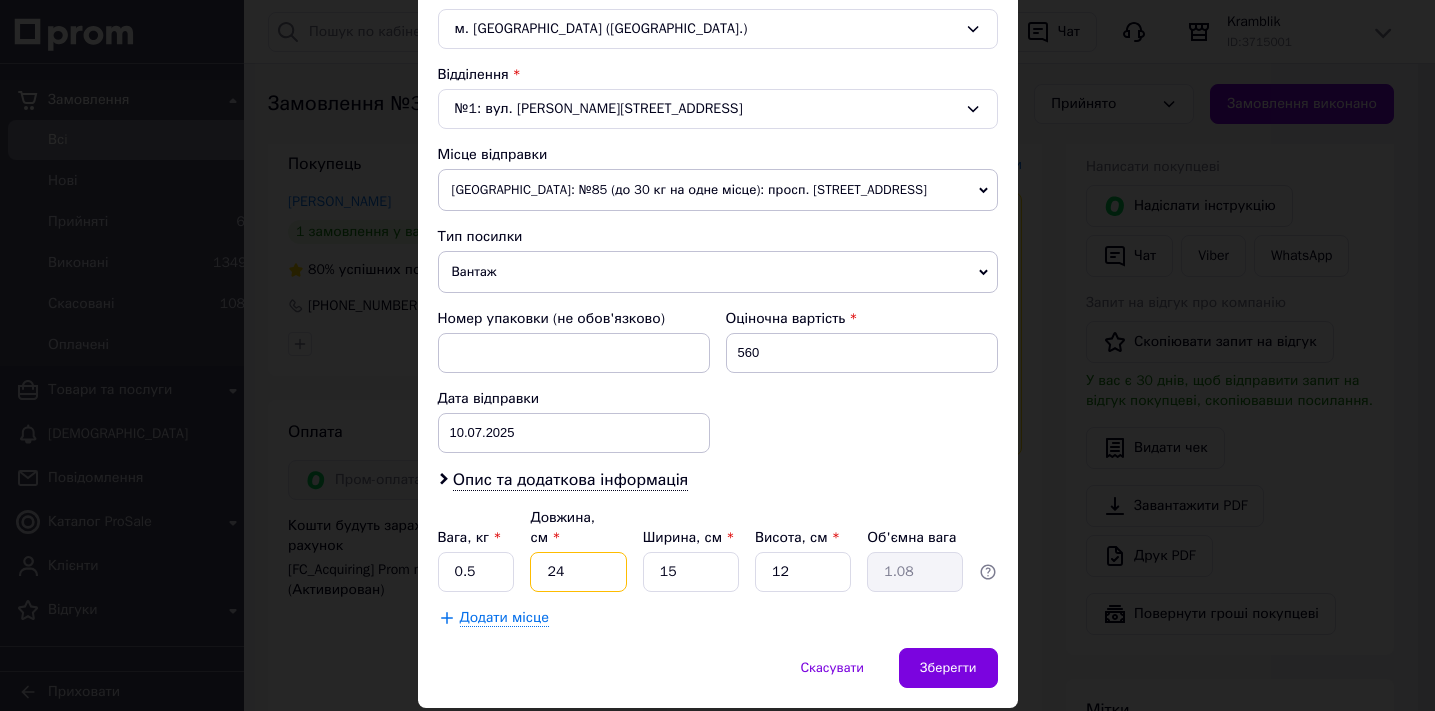 type on "24" 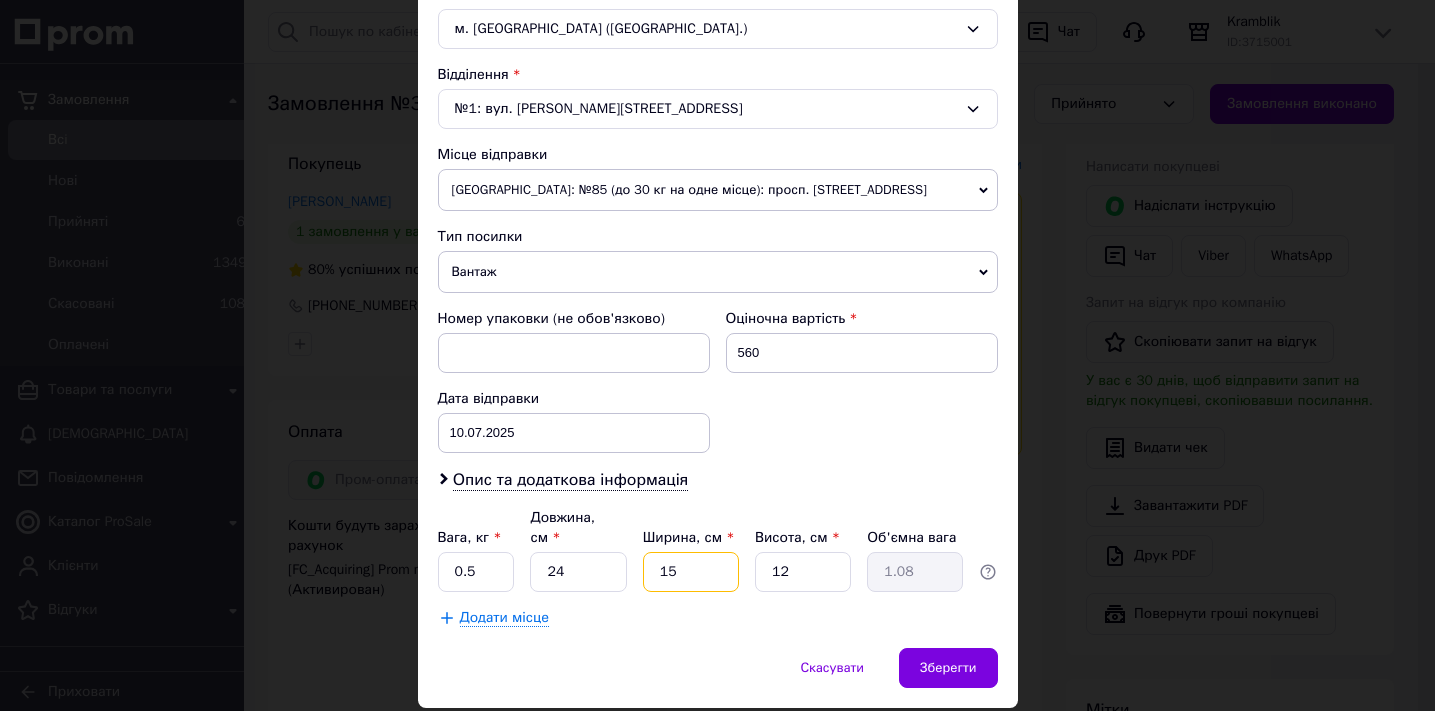 click on "15" at bounding box center (691, 572) 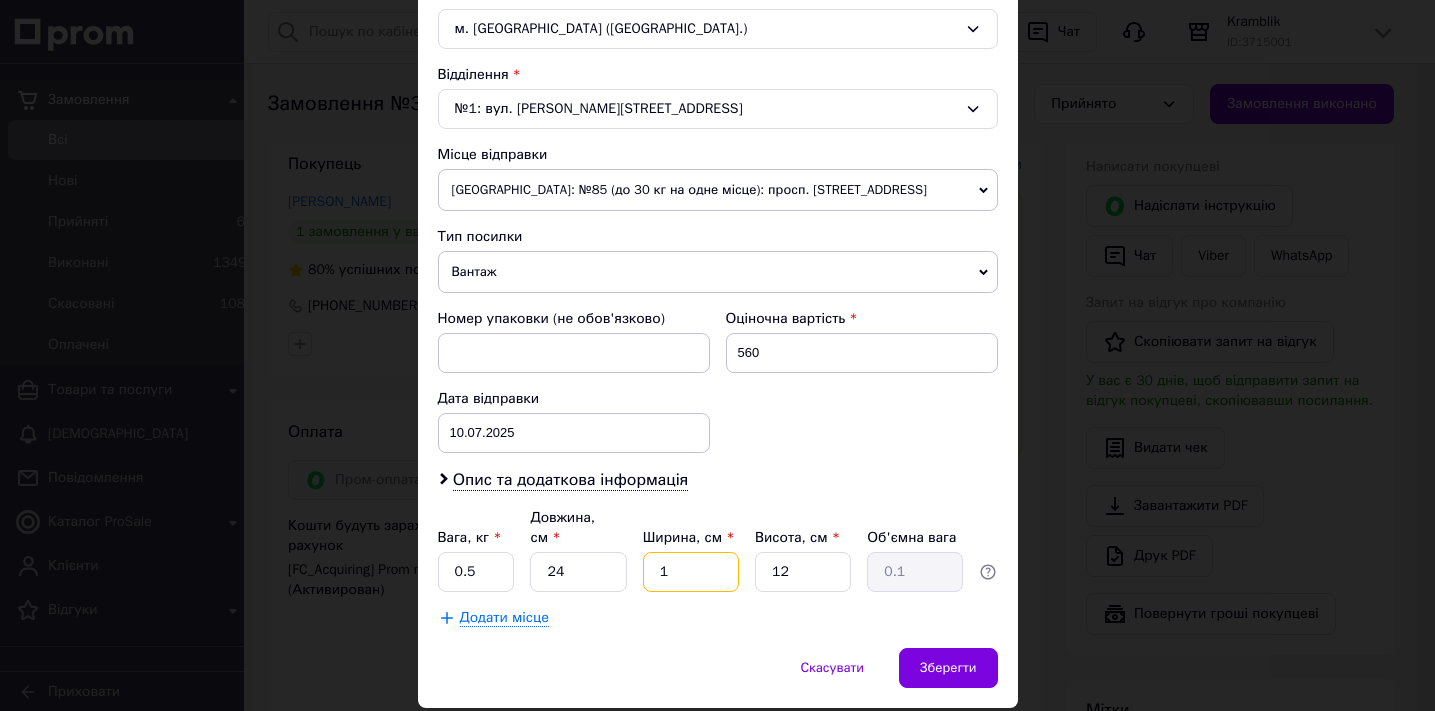 type on "17" 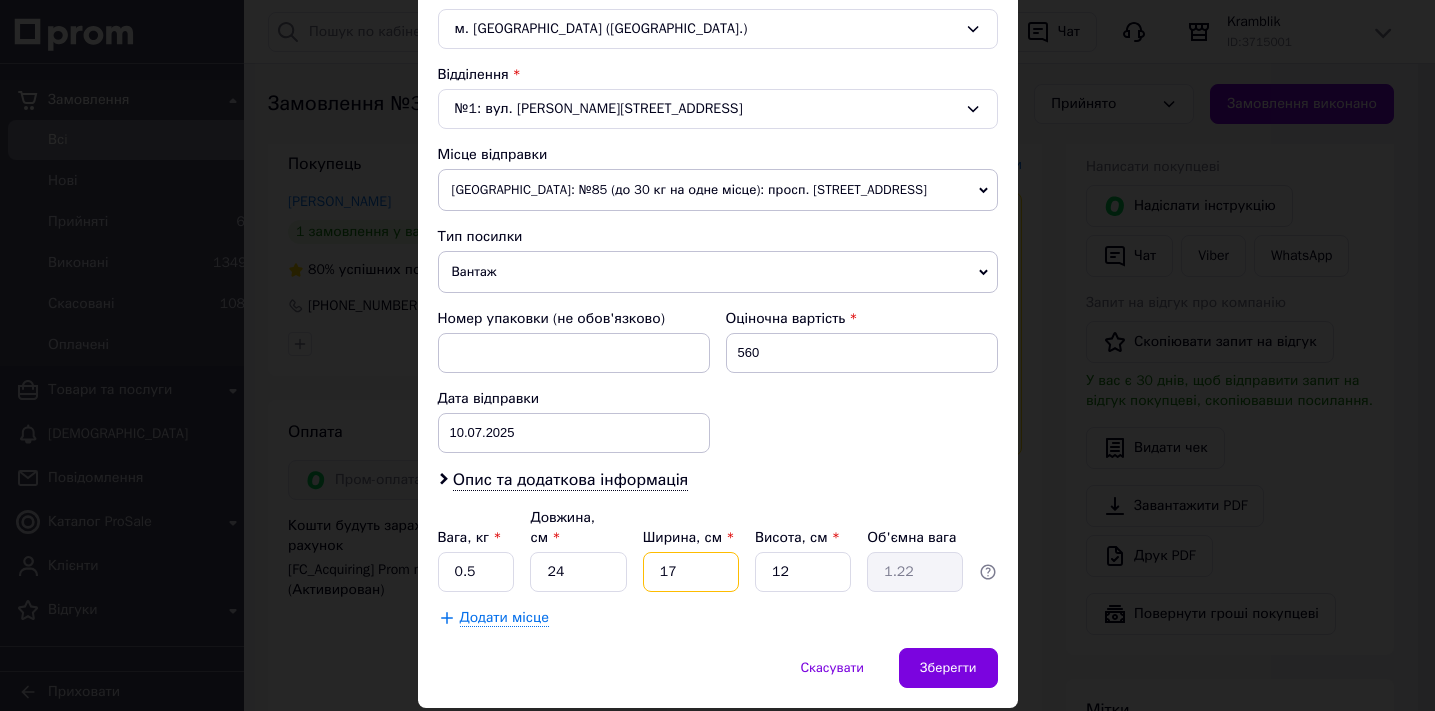type on "17" 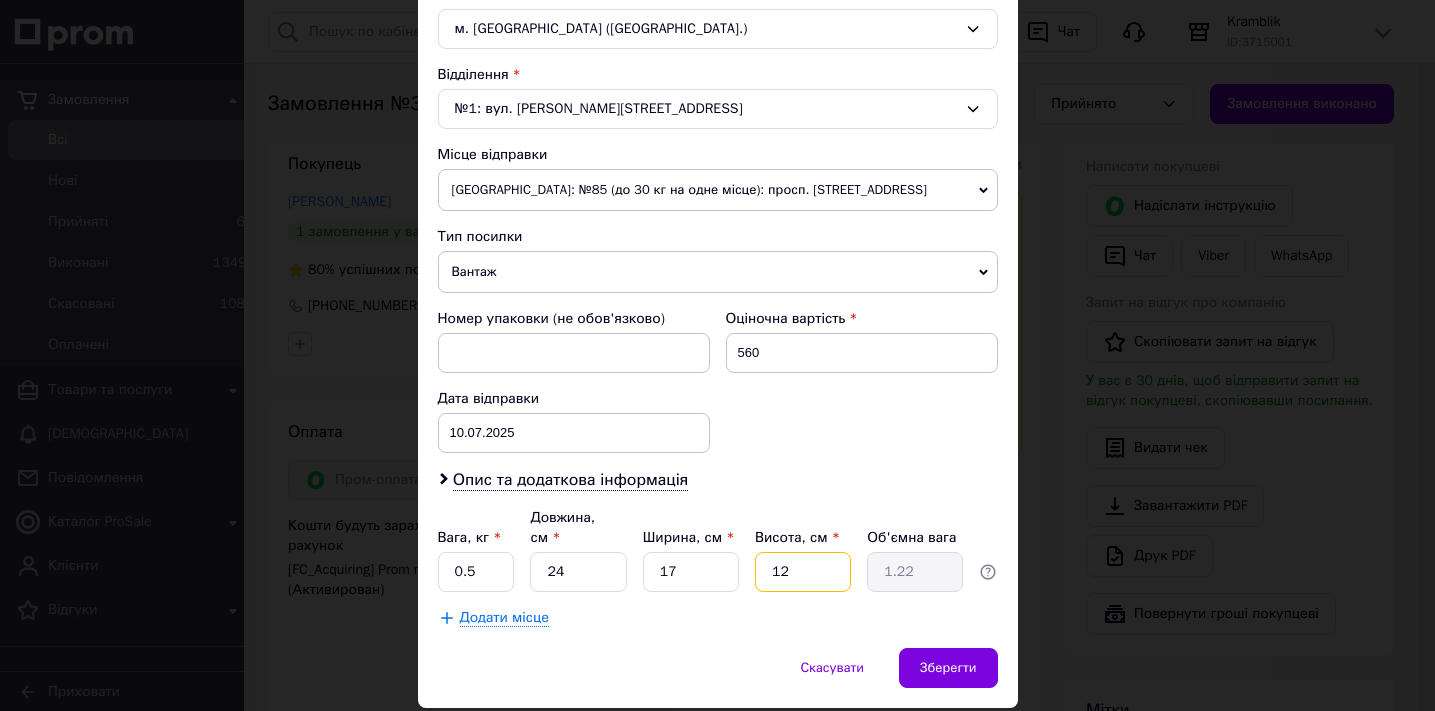 drag, startPoint x: 763, startPoint y: 550, endPoint x: 798, endPoint y: 551, distance: 35.014282 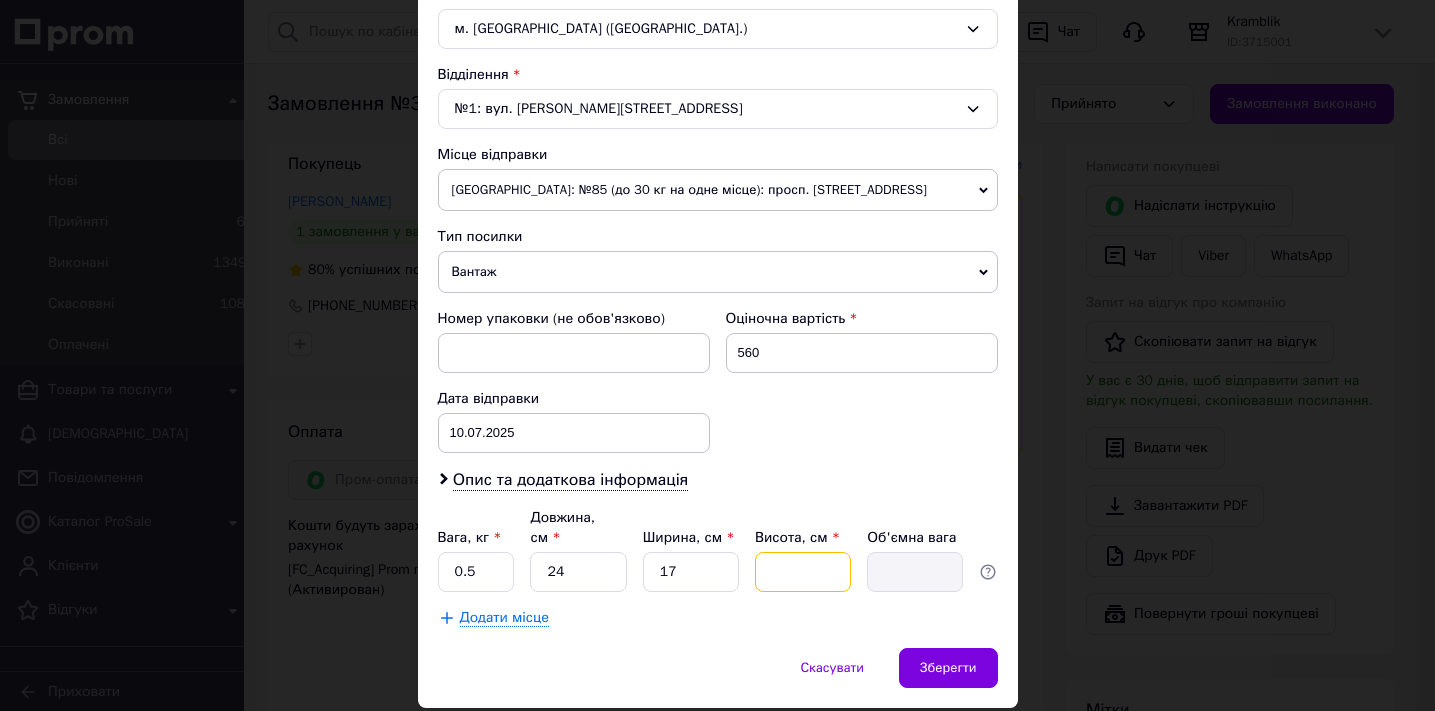 type on "9" 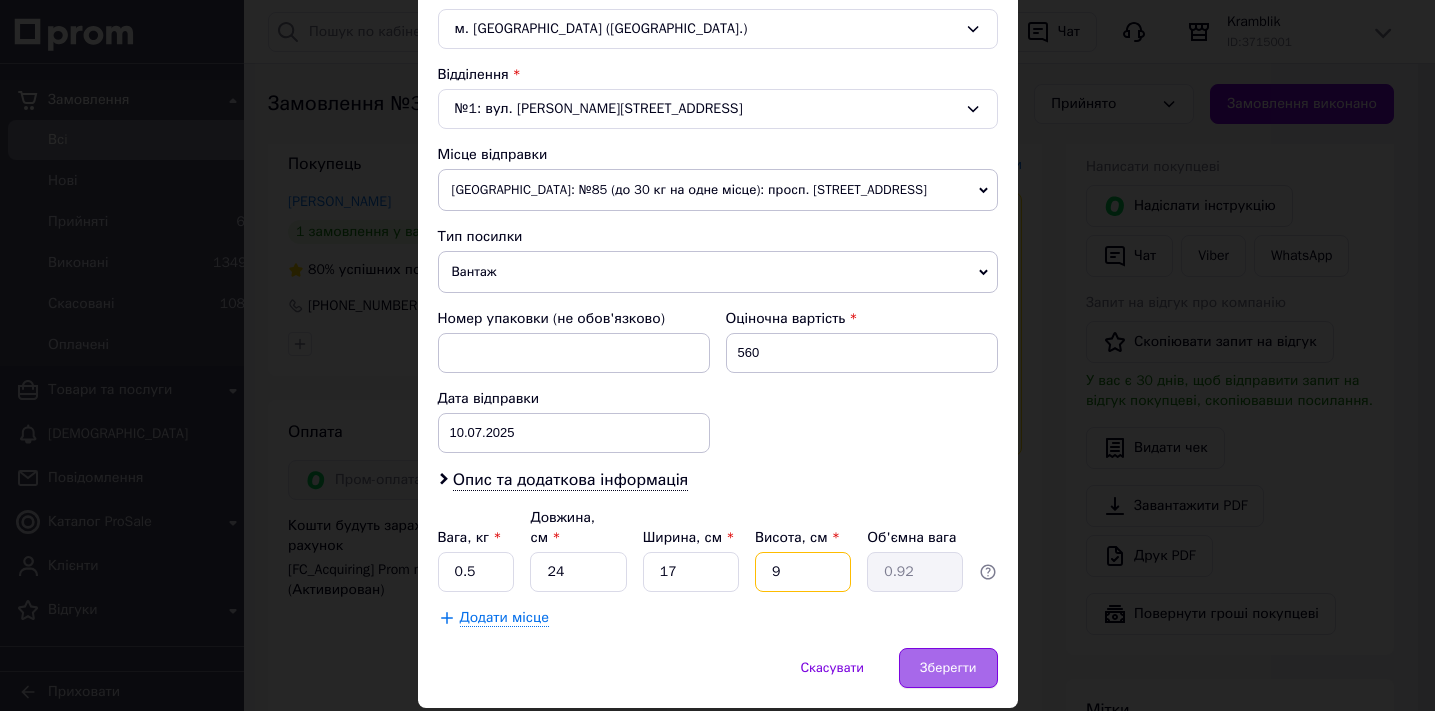 type on "9" 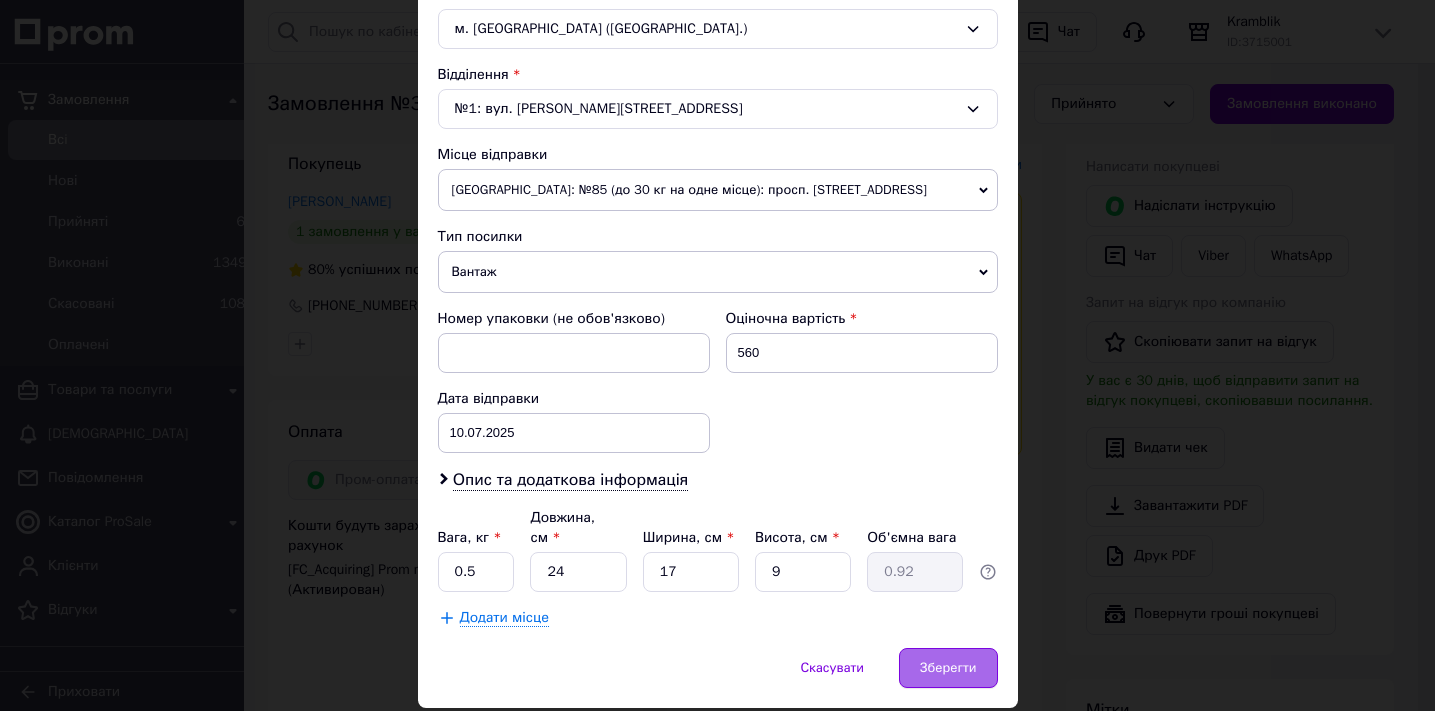 click on "Зберегти" at bounding box center (948, 668) 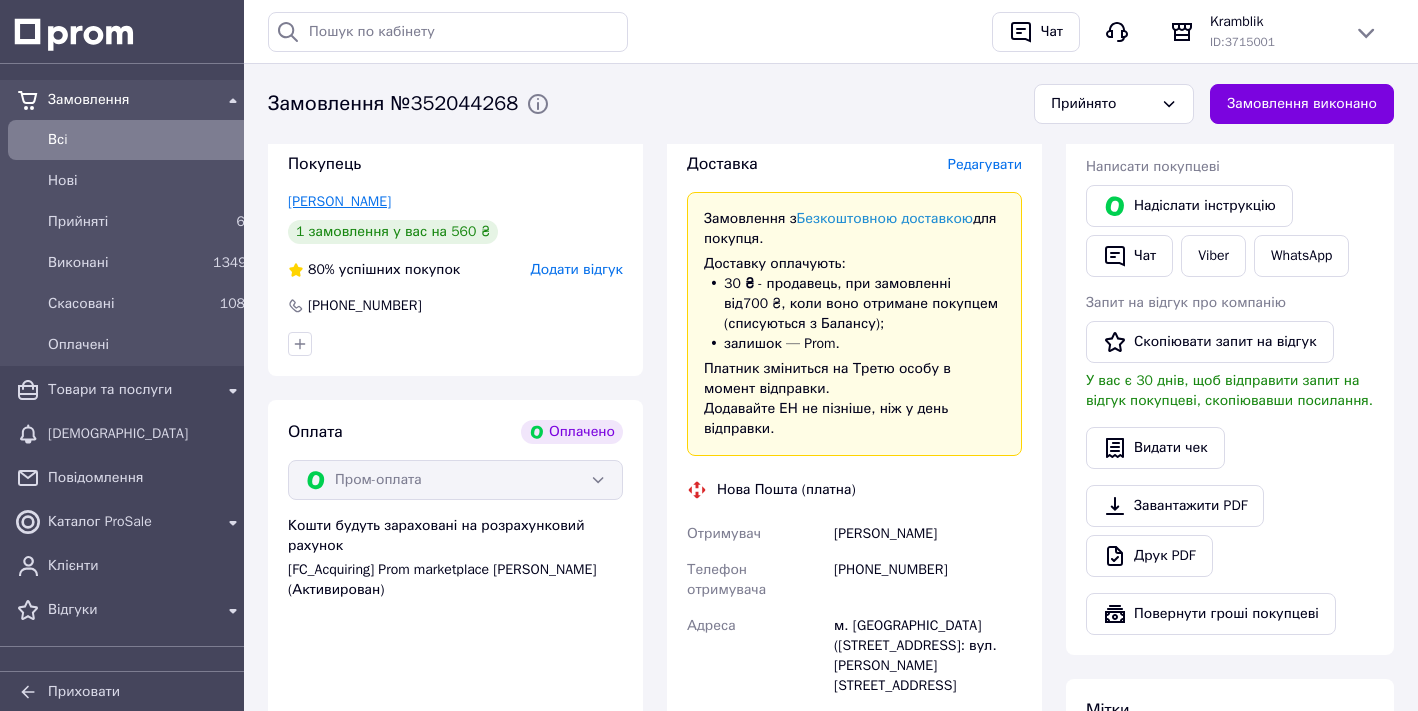 click on "[PERSON_NAME]" at bounding box center (339, 201) 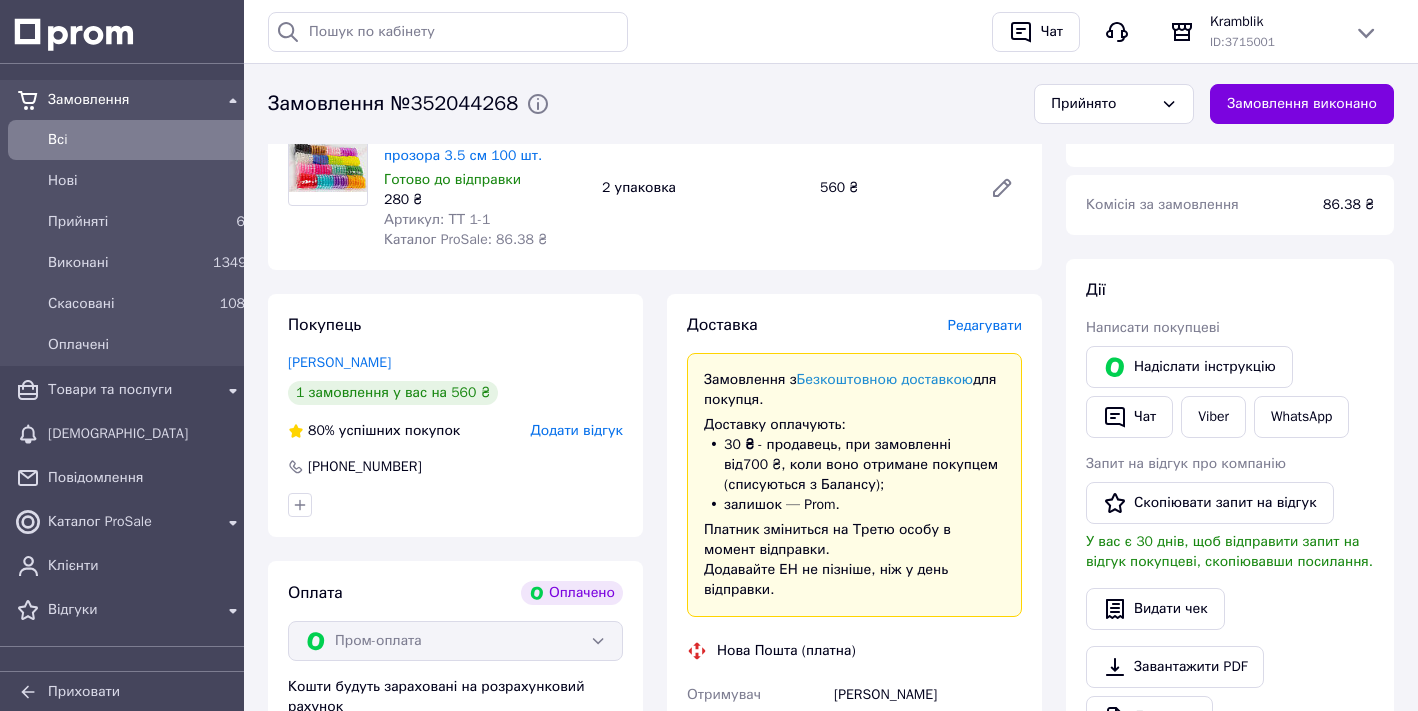 scroll, scrollTop: 0, scrollLeft: 0, axis: both 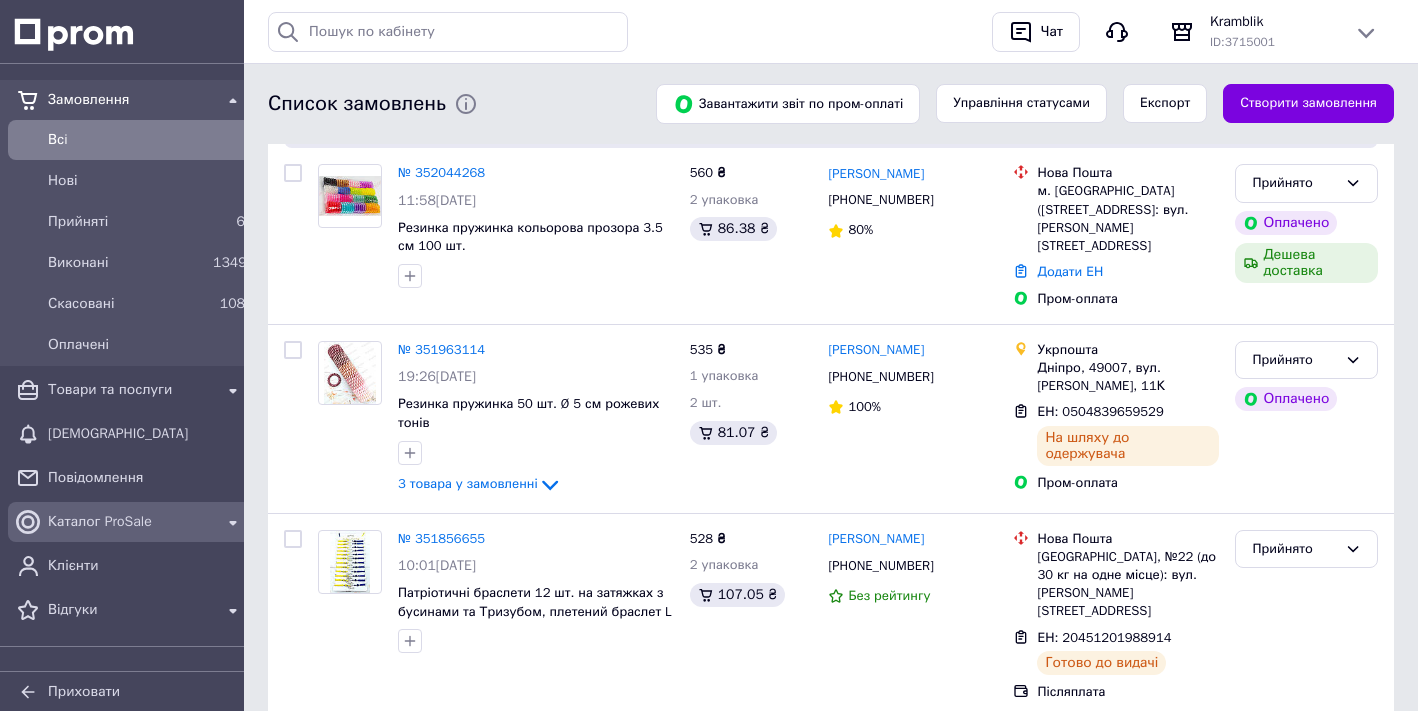 click on "Каталог ProSale" at bounding box center (130, 522) 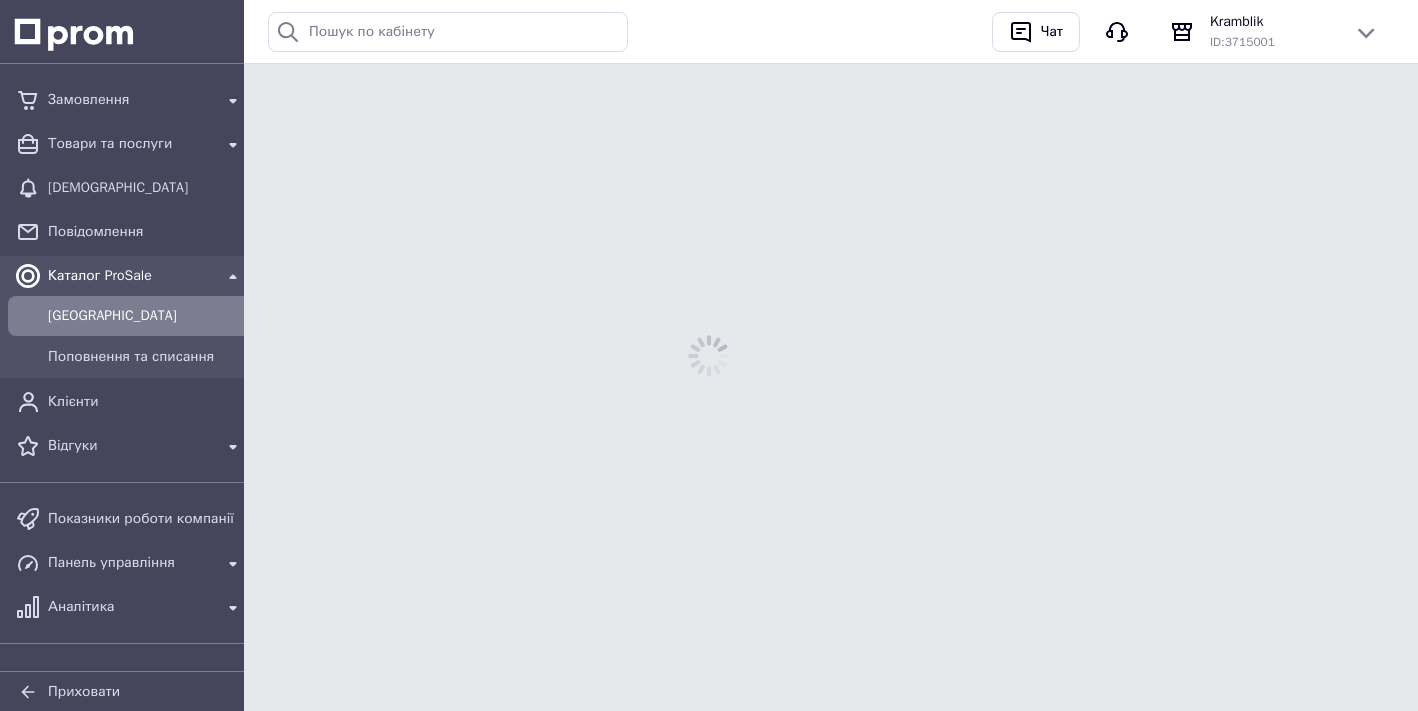 scroll, scrollTop: 0, scrollLeft: 0, axis: both 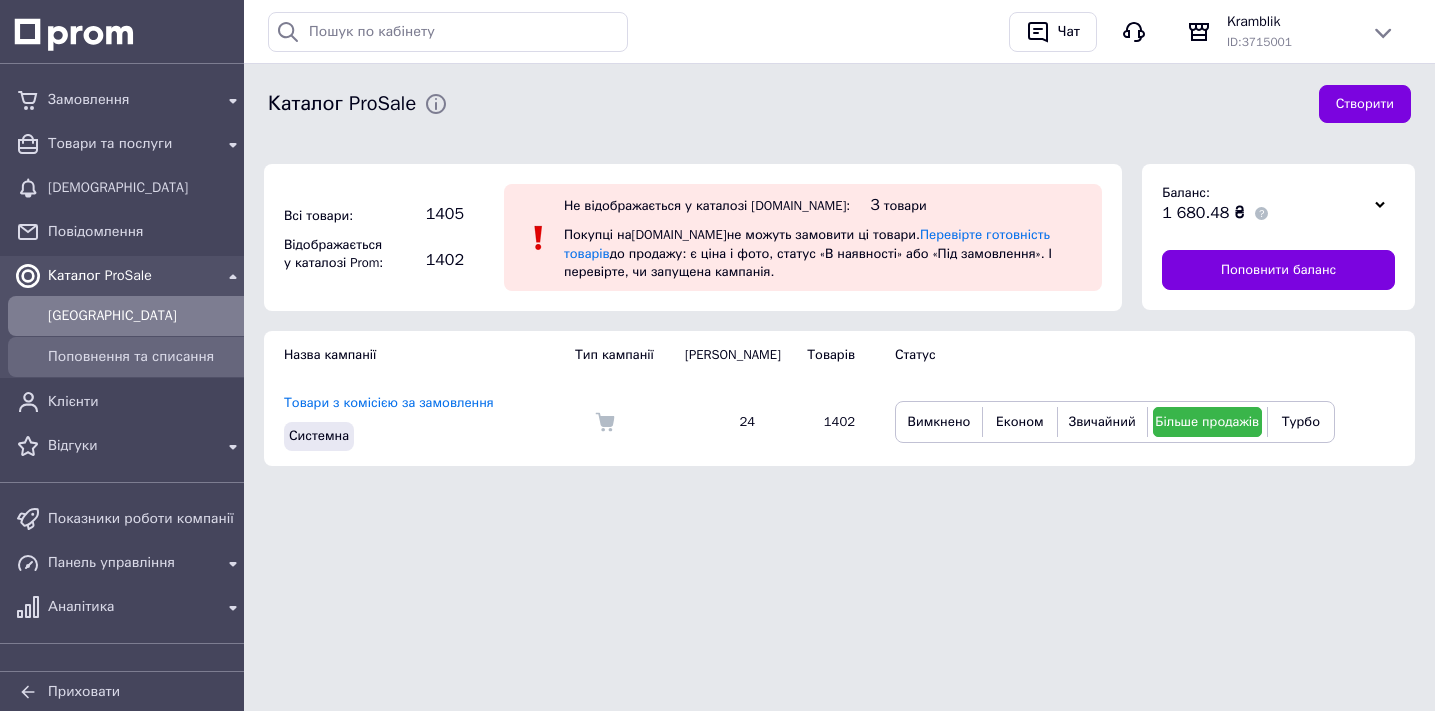 click on "Поповнення та списання" at bounding box center [146, 357] 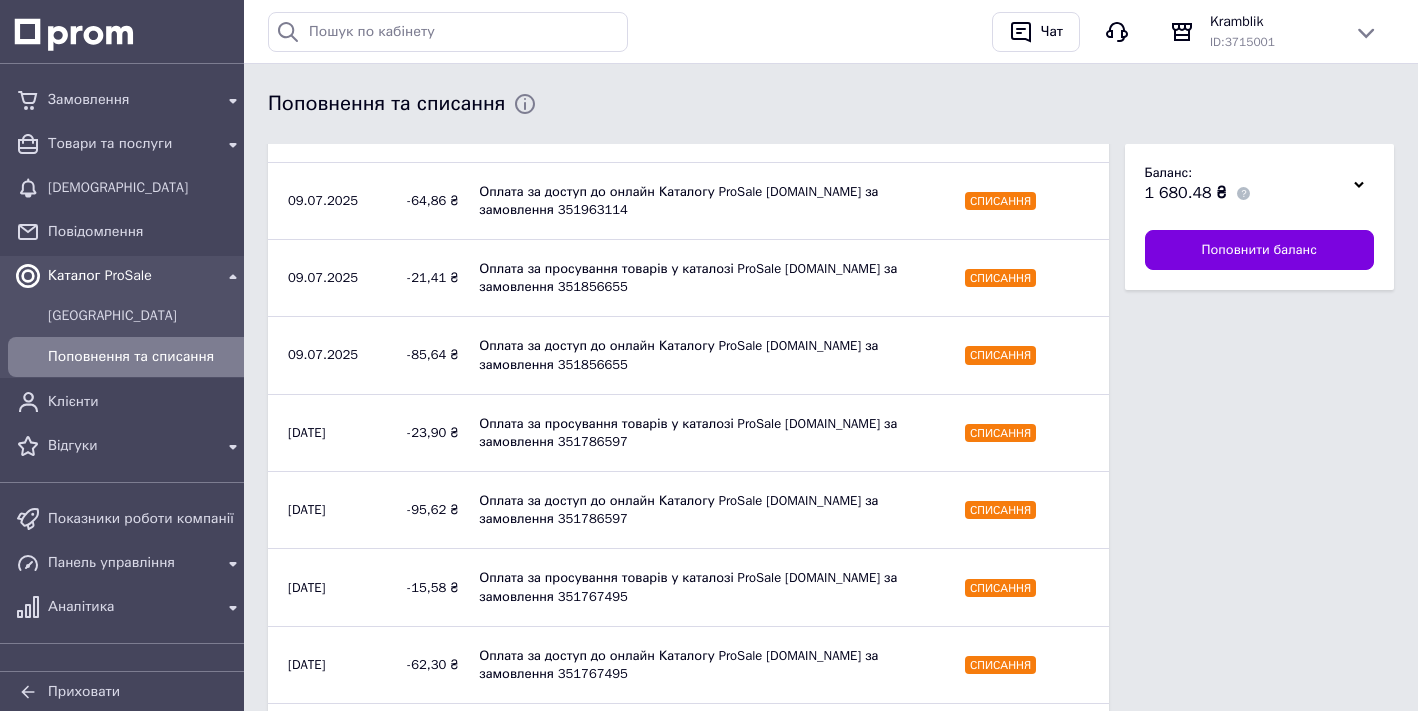 scroll, scrollTop: 0, scrollLeft: 0, axis: both 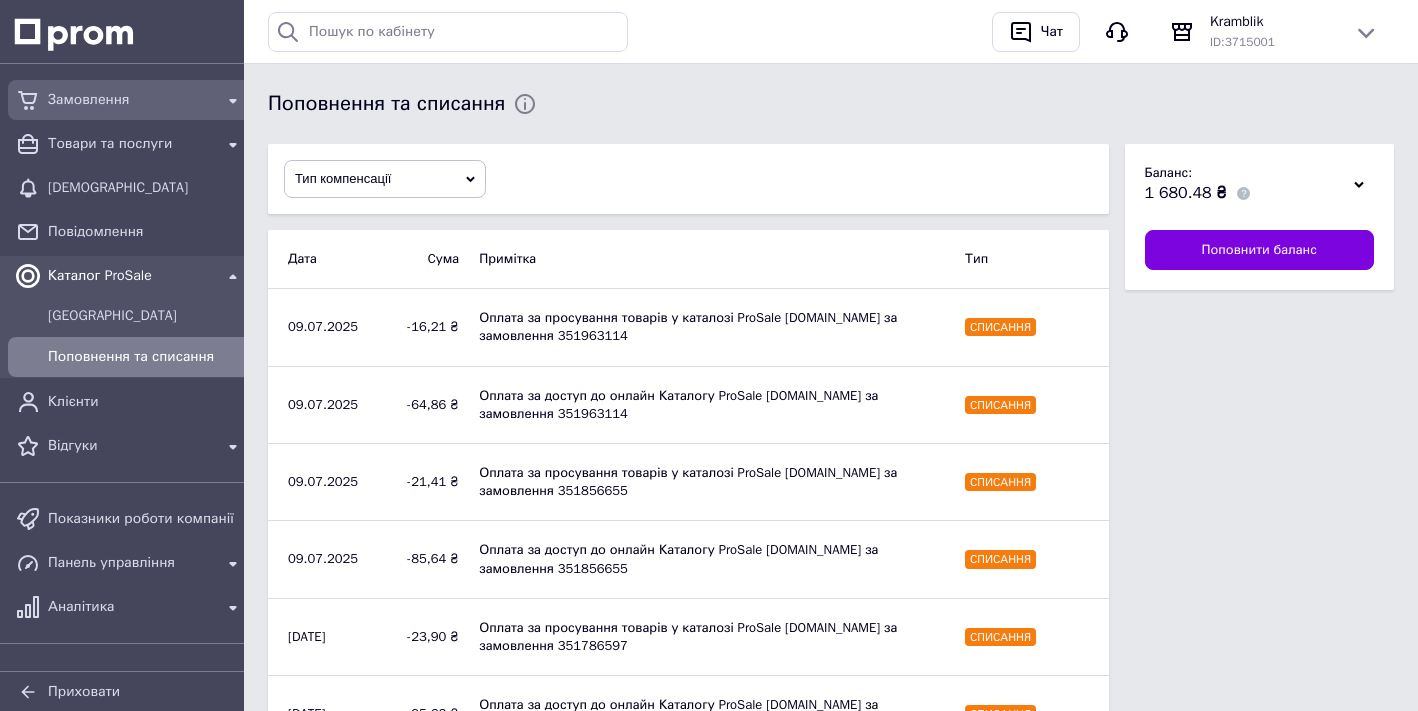 click on "Замовлення" at bounding box center (130, 100) 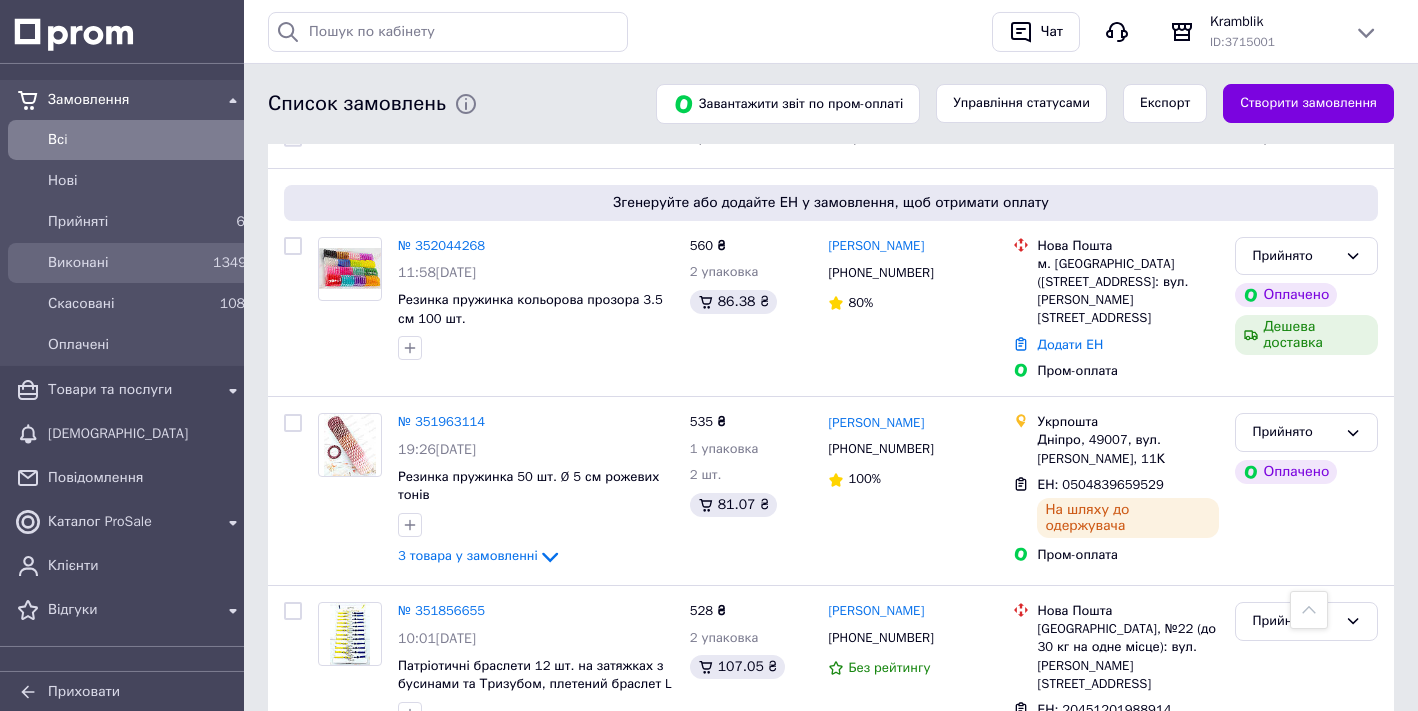 scroll, scrollTop: 102, scrollLeft: 0, axis: vertical 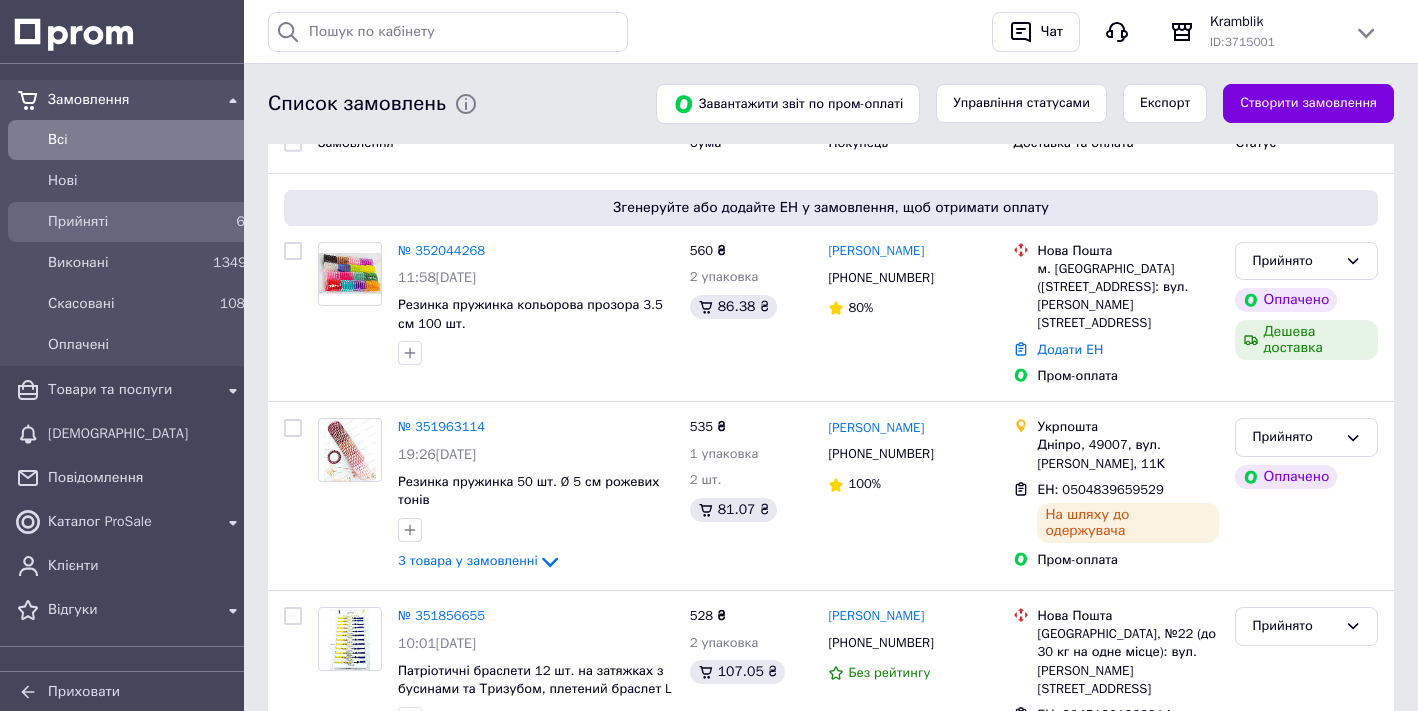 click on "Прийняті" at bounding box center [126, 222] 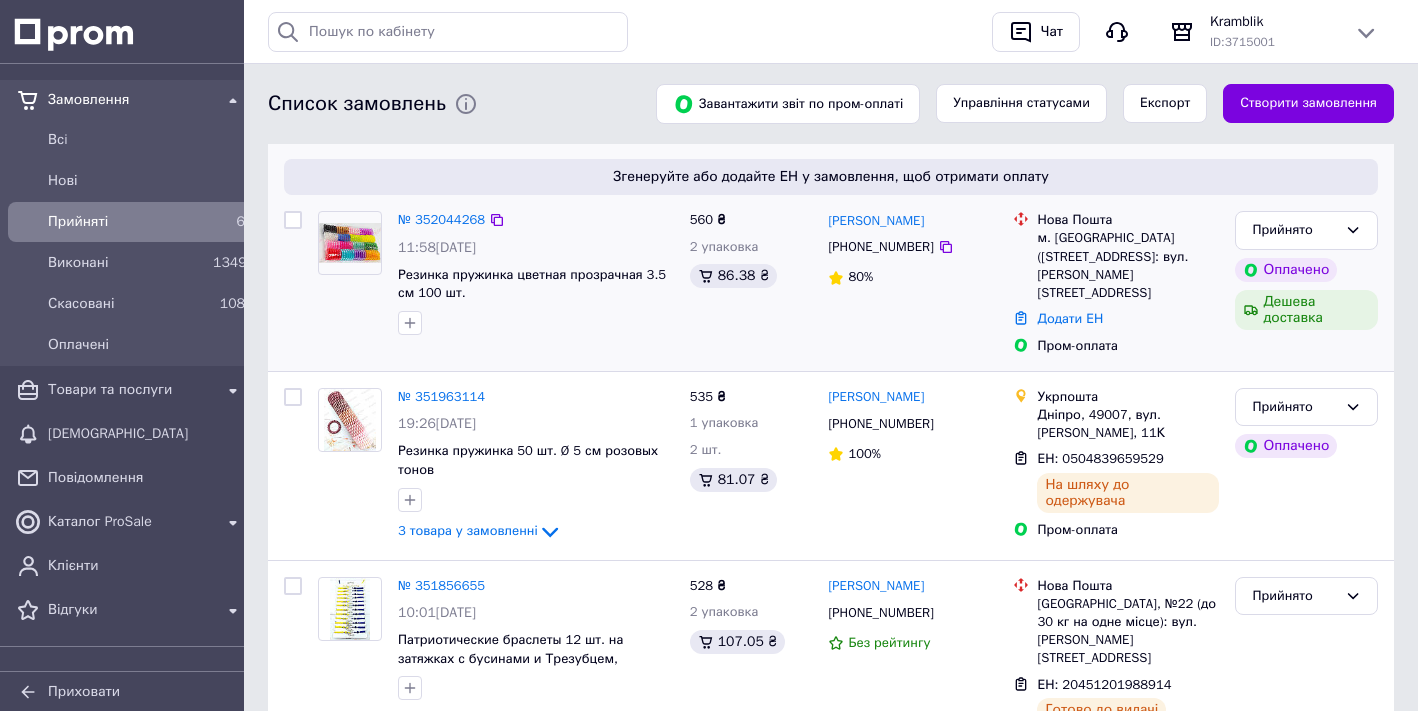 scroll, scrollTop: 0, scrollLeft: 0, axis: both 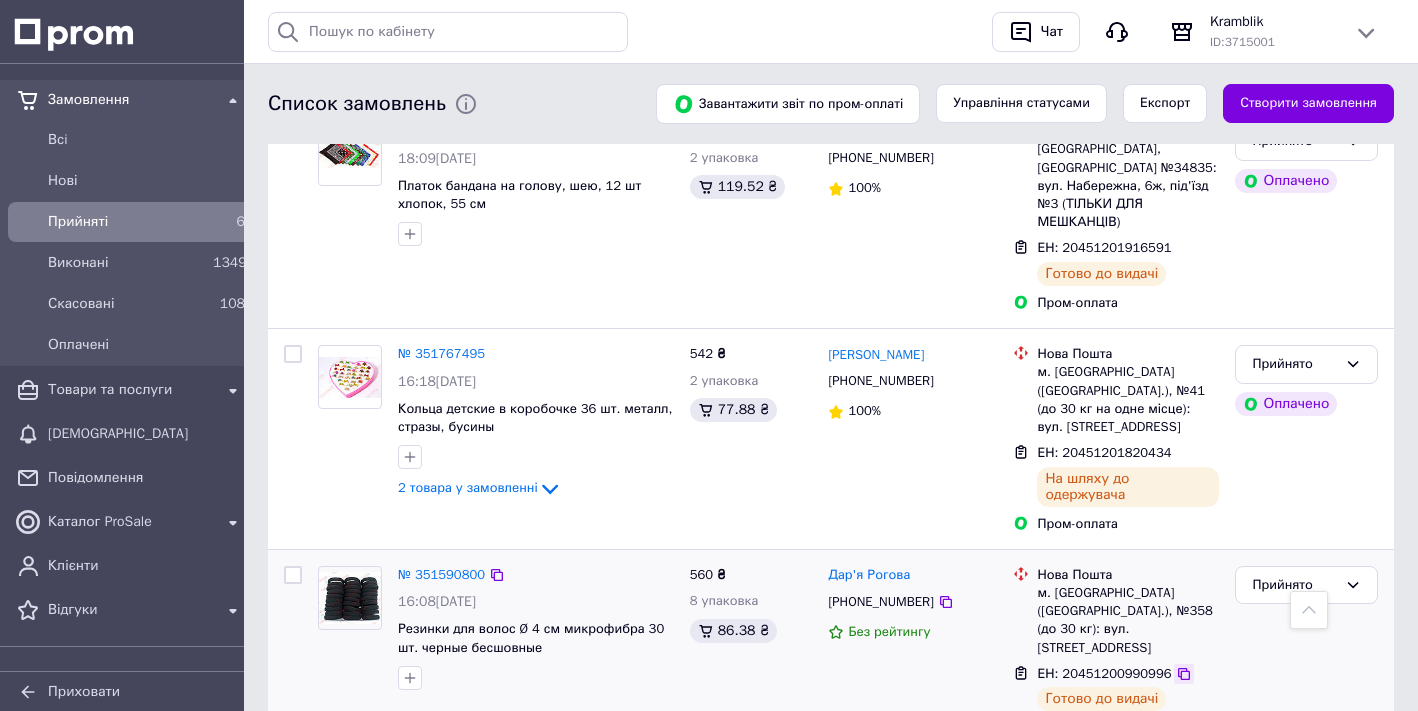 click 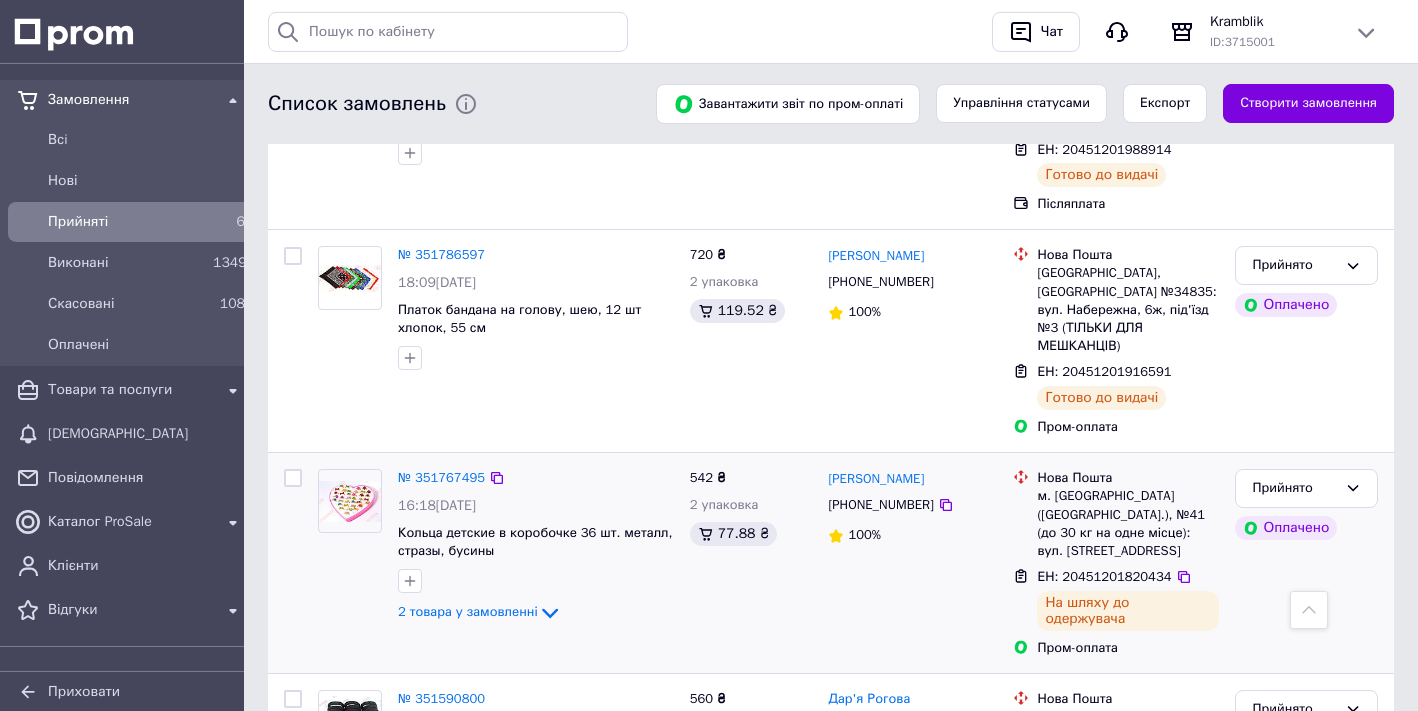 scroll, scrollTop: 659, scrollLeft: 0, axis: vertical 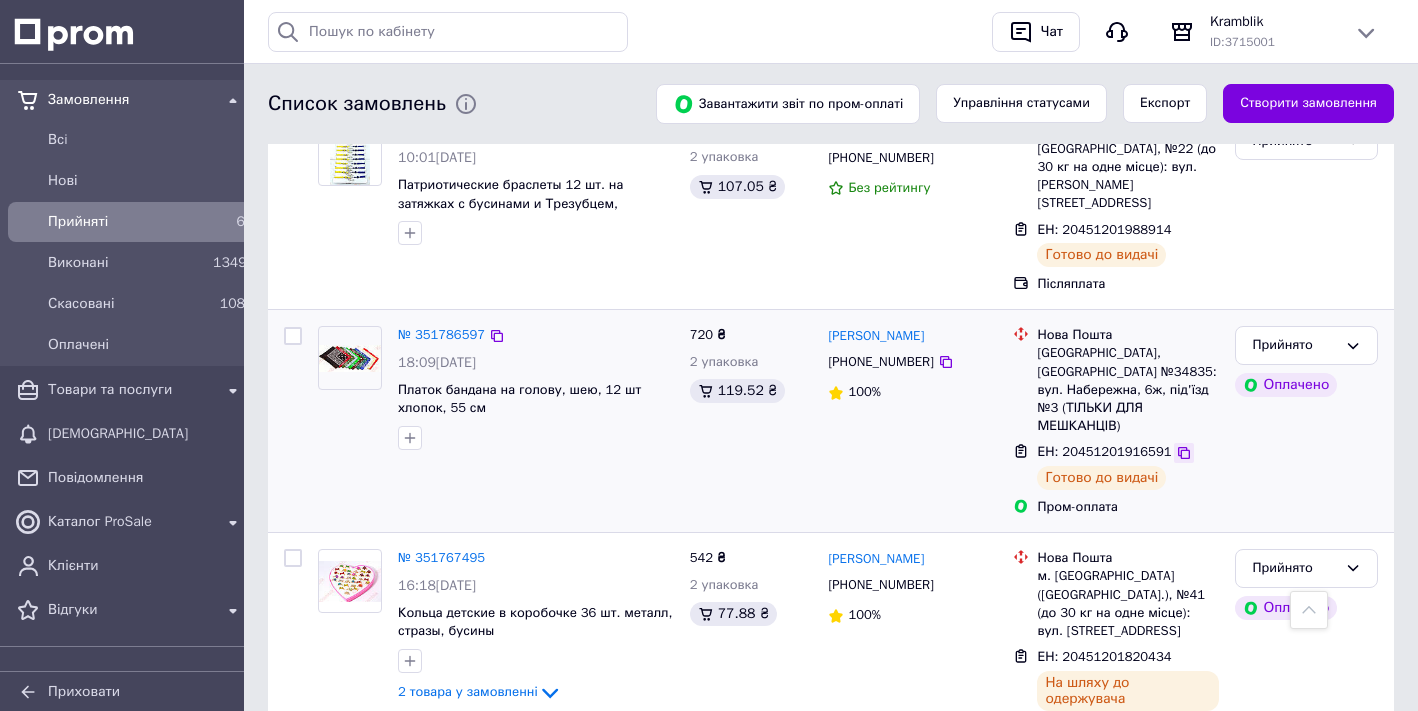 click 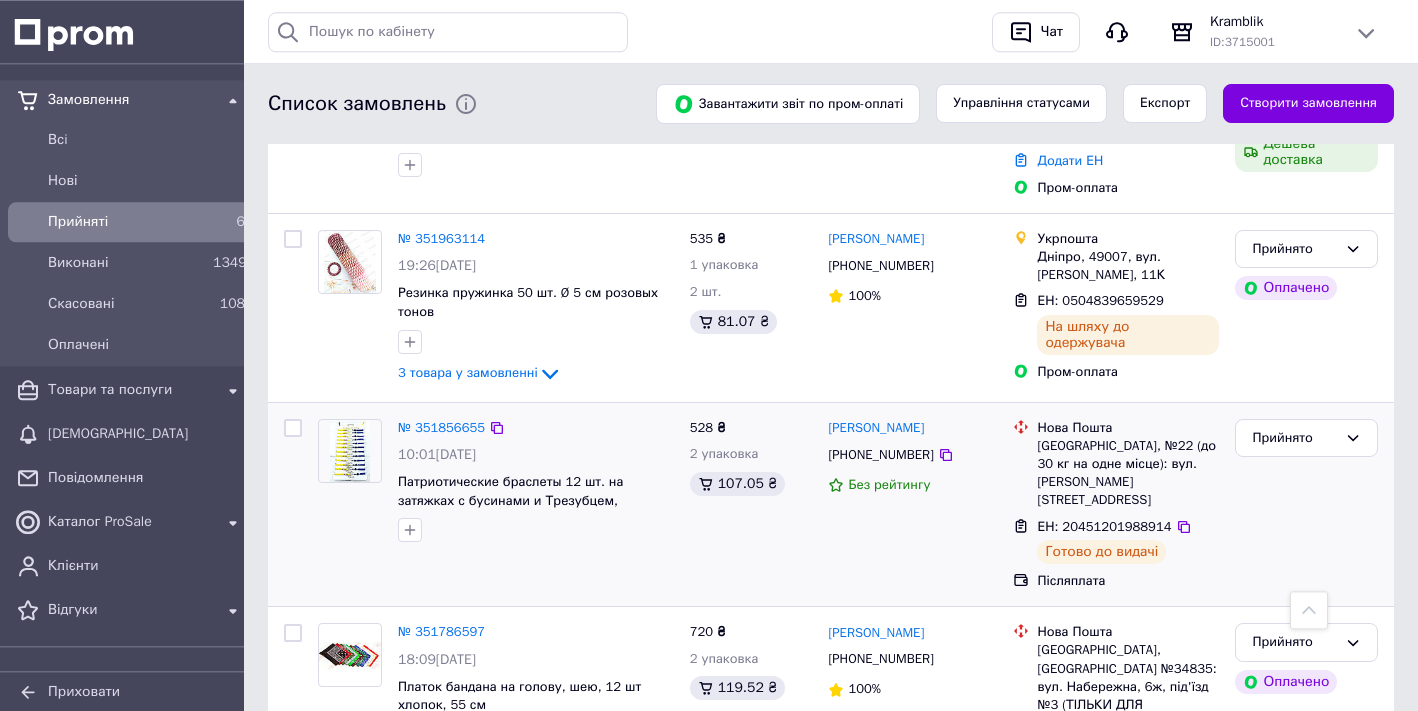 scroll, scrollTop: 353, scrollLeft: 0, axis: vertical 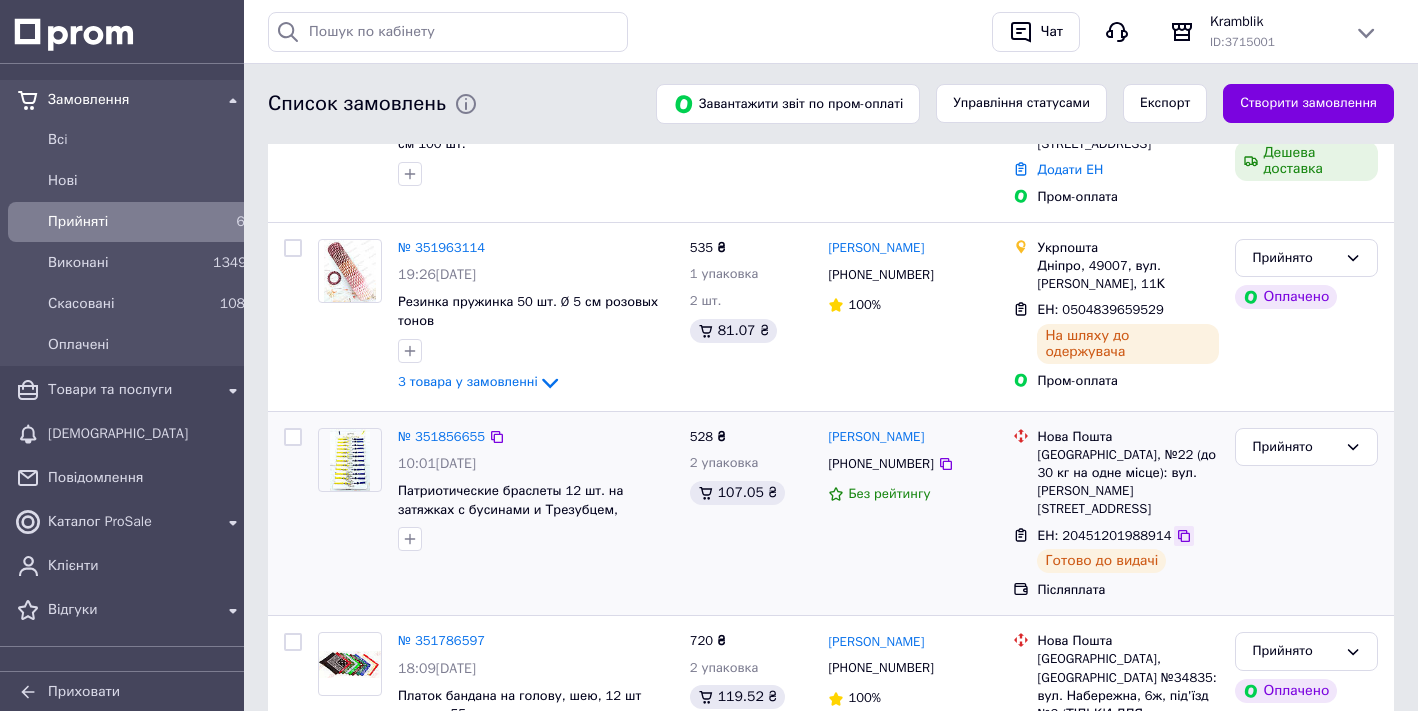 click 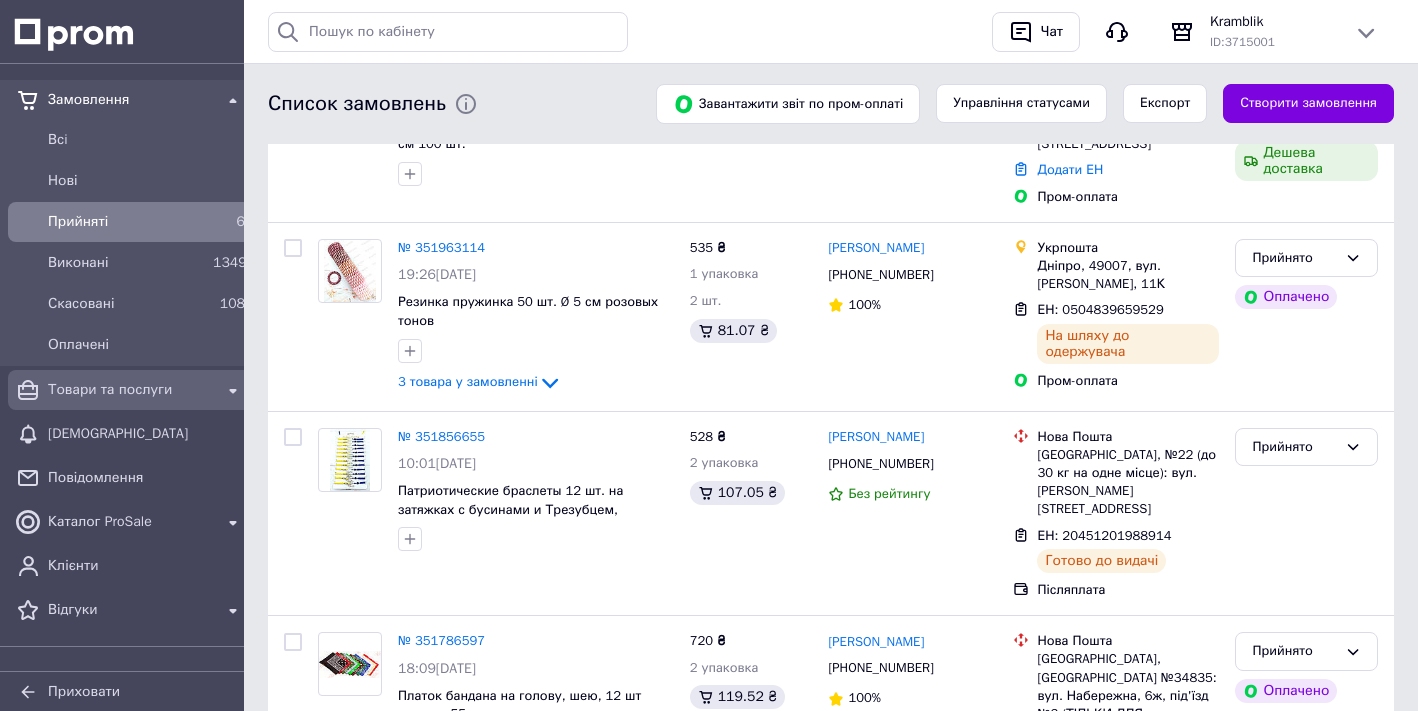 click on "Товари та послуги" at bounding box center (130, 390) 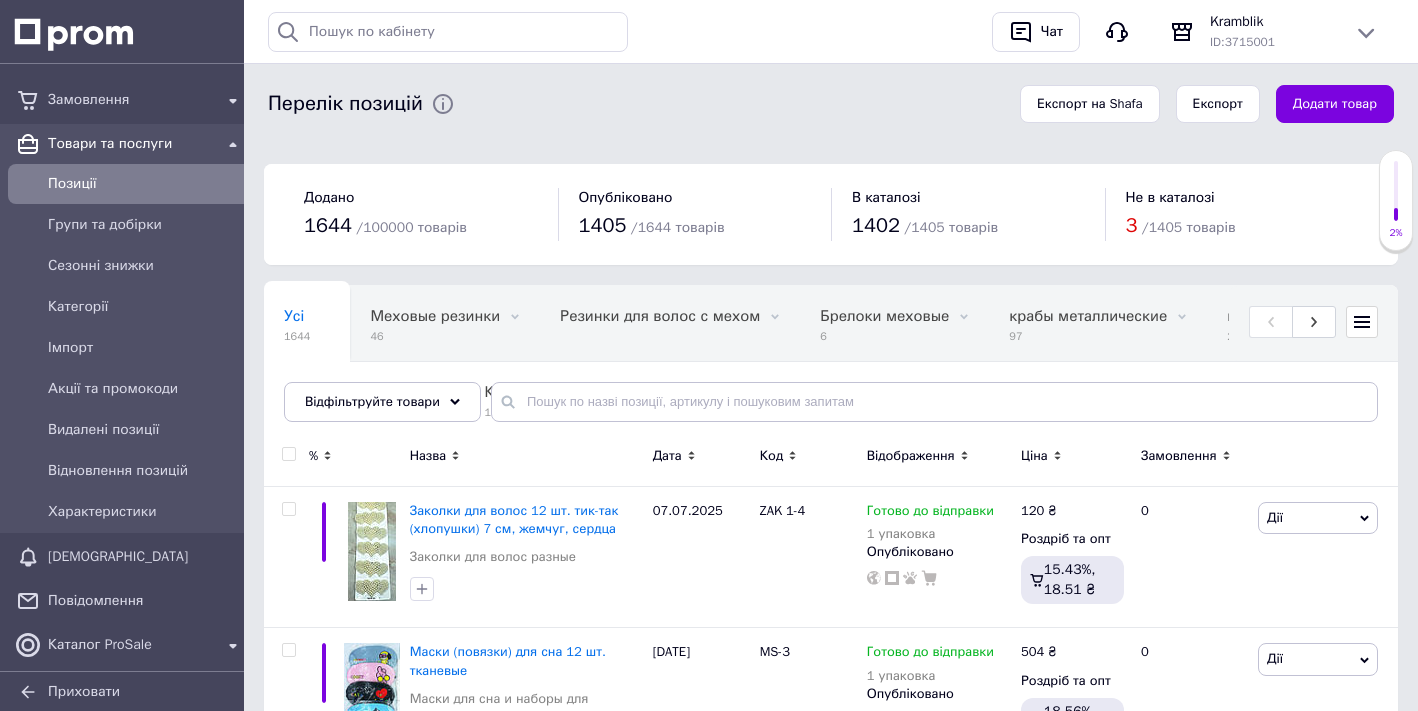 click 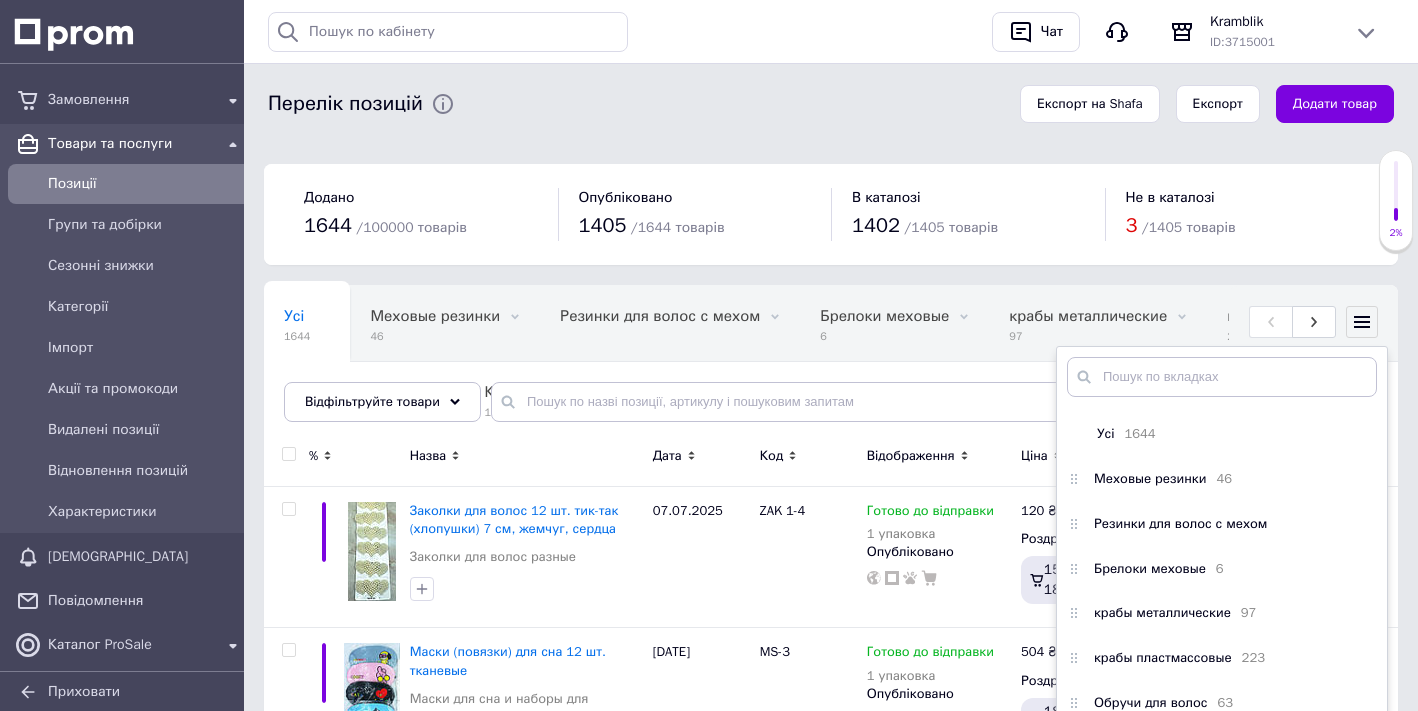 scroll, scrollTop: 2207, scrollLeft: 0, axis: vertical 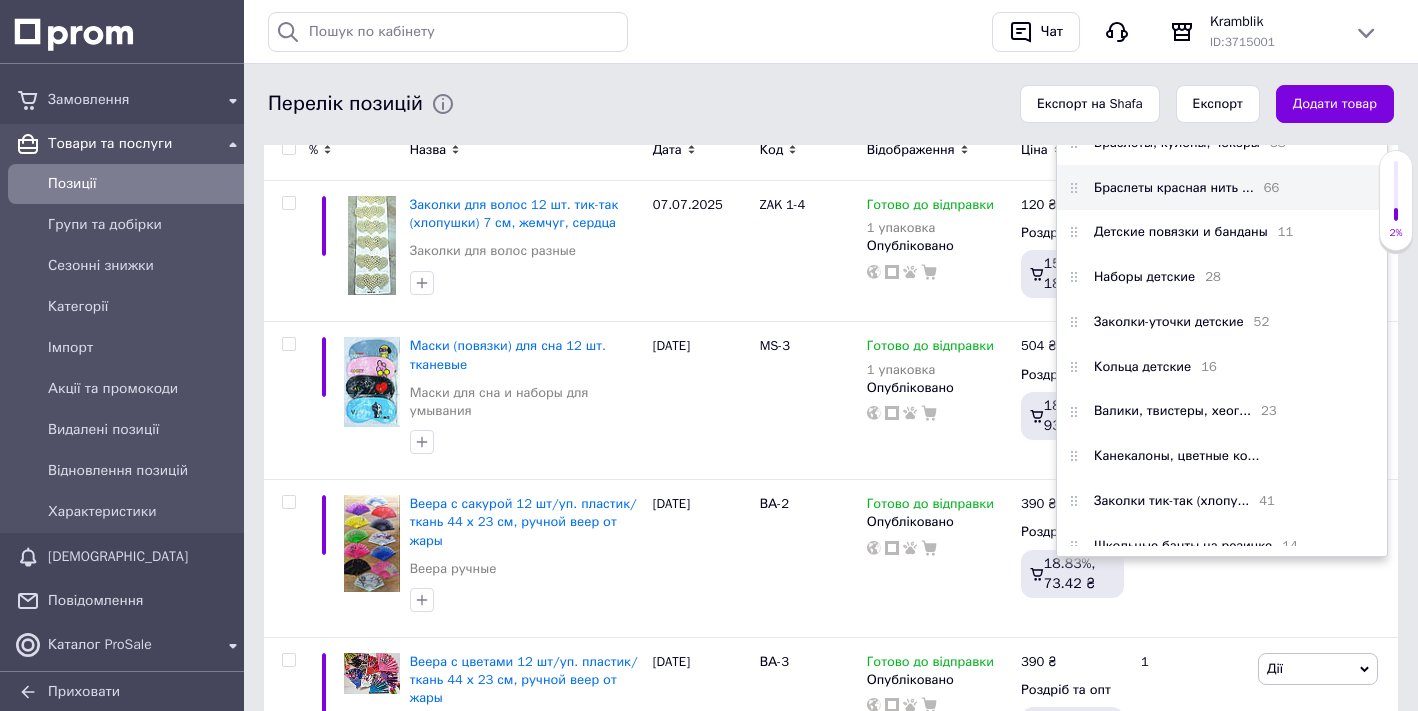 click on "Браслеты красная нить ..." at bounding box center [1174, 188] 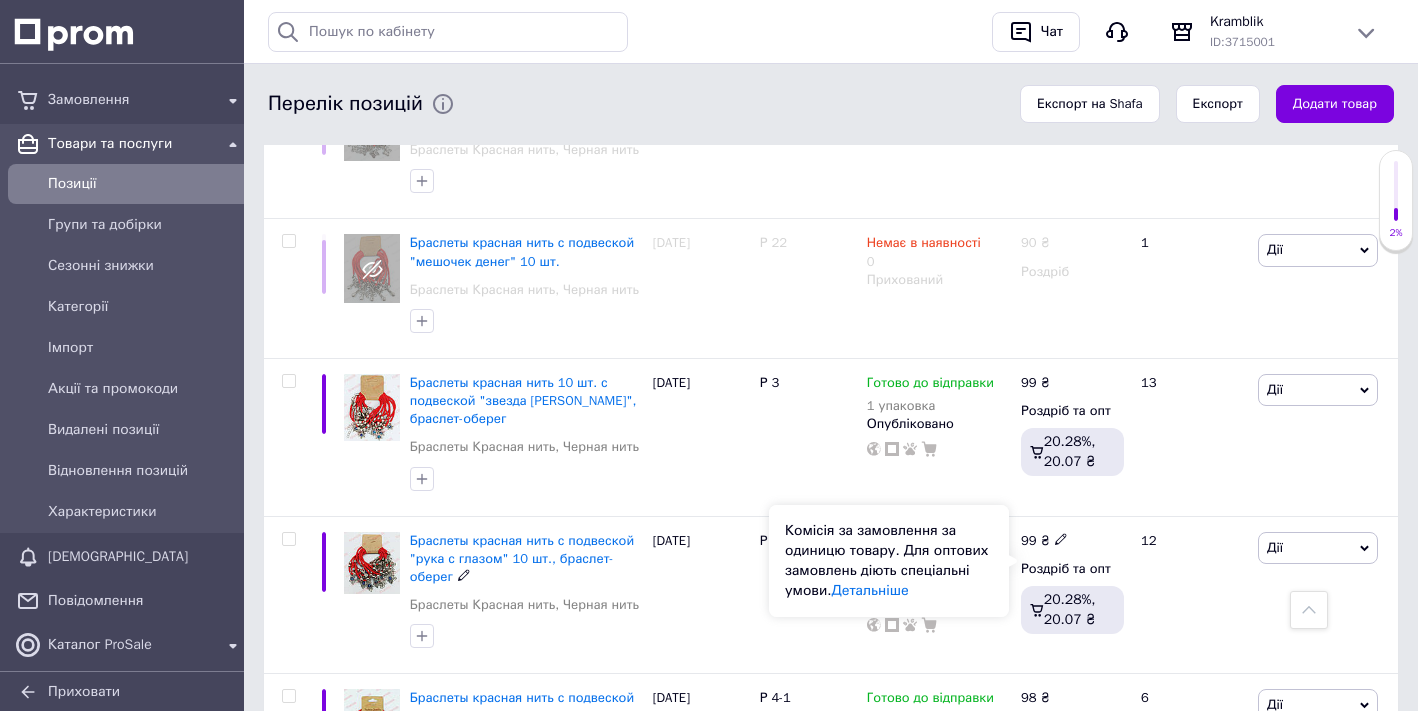 scroll, scrollTop: 6426, scrollLeft: 0, axis: vertical 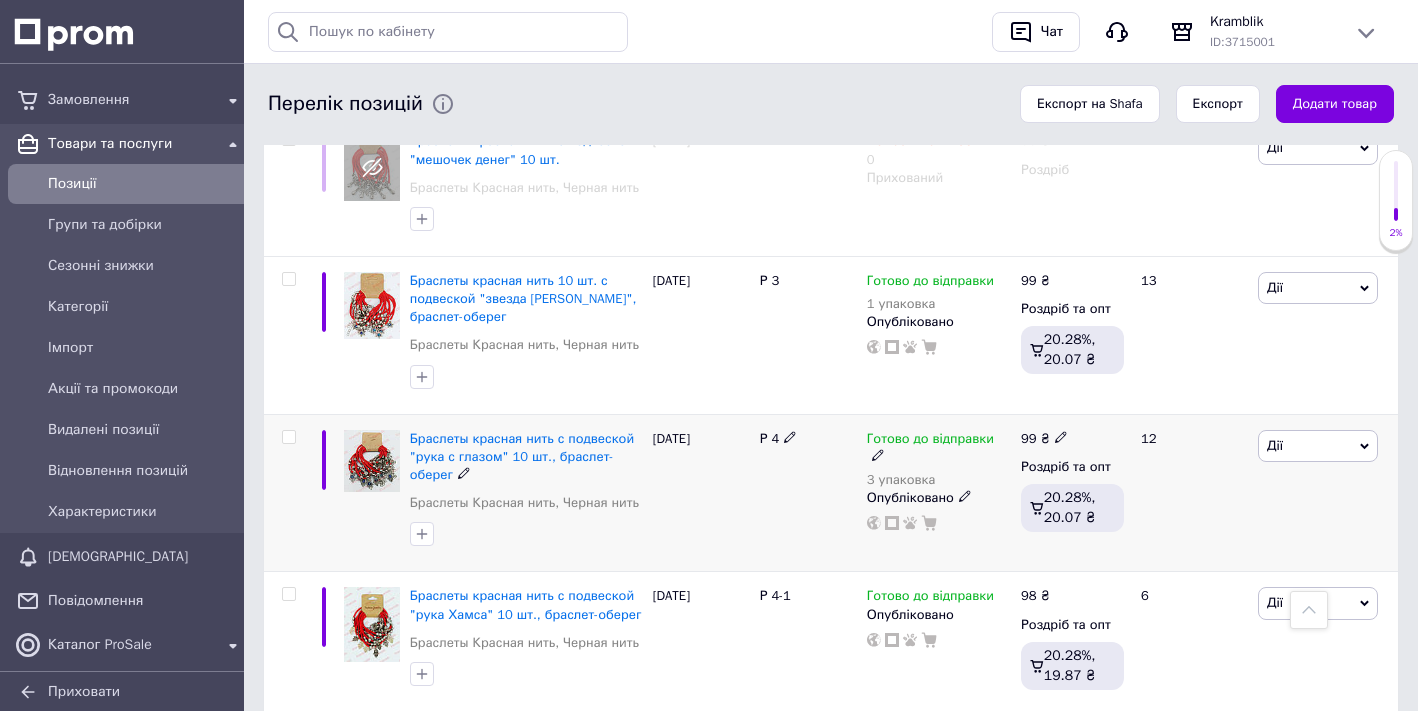 click 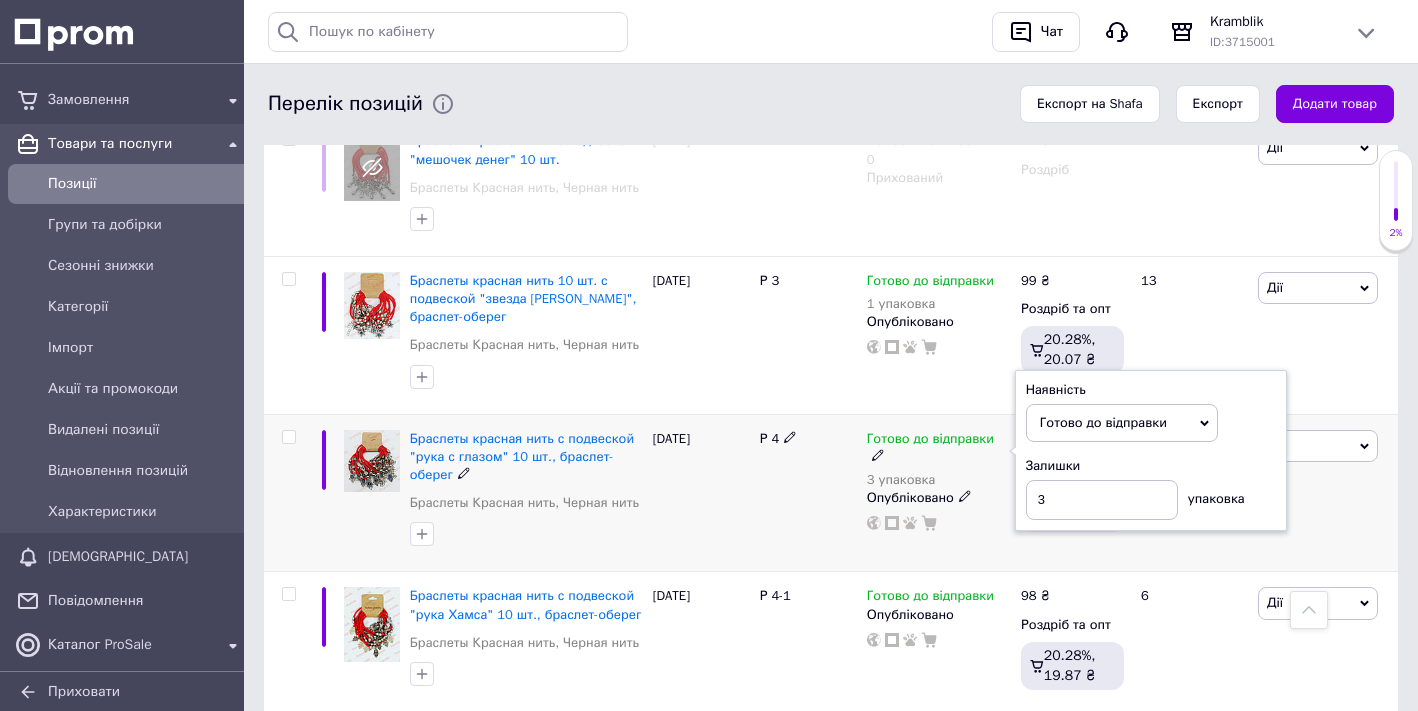 drag, startPoint x: 1260, startPoint y: 394, endPoint x: 1098, endPoint y: 445, distance: 169.83817 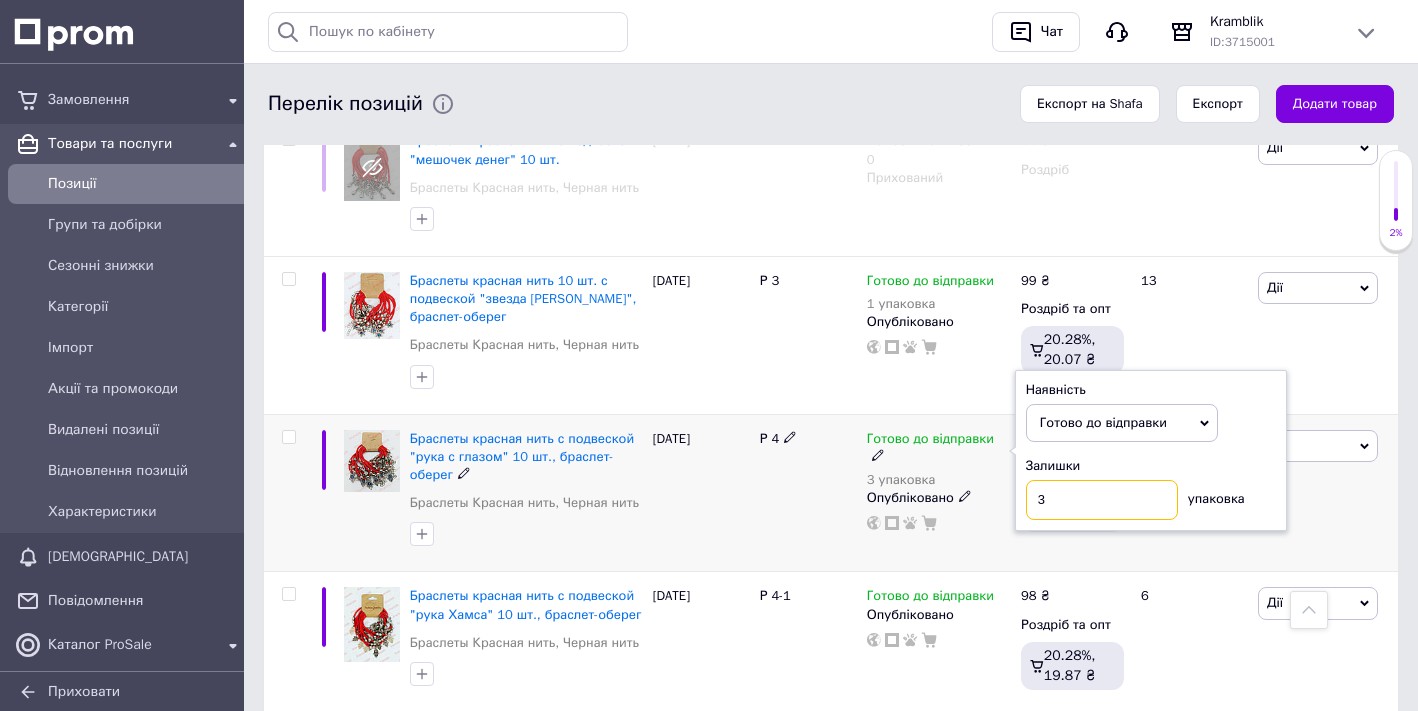 drag, startPoint x: 1027, startPoint y: 450, endPoint x: 1067, endPoint y: 453, distance: 40.112343 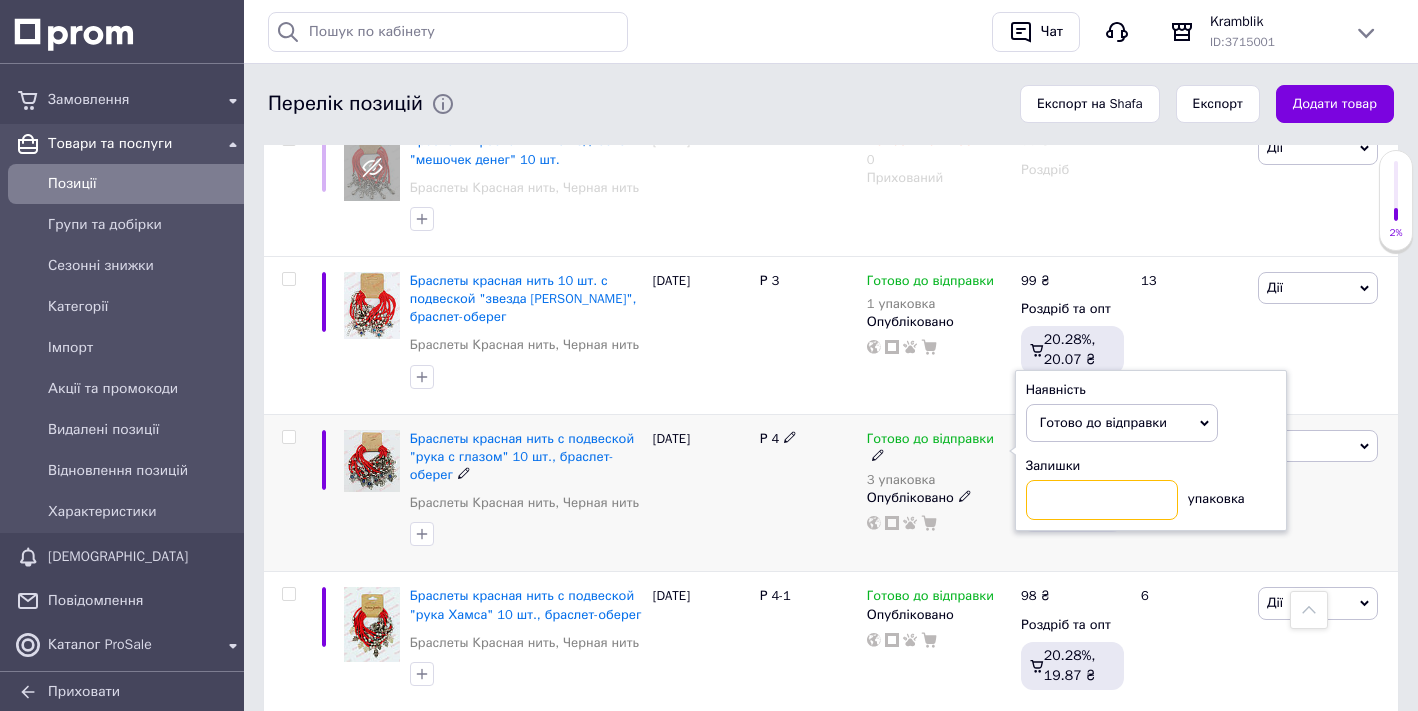 type on "4" 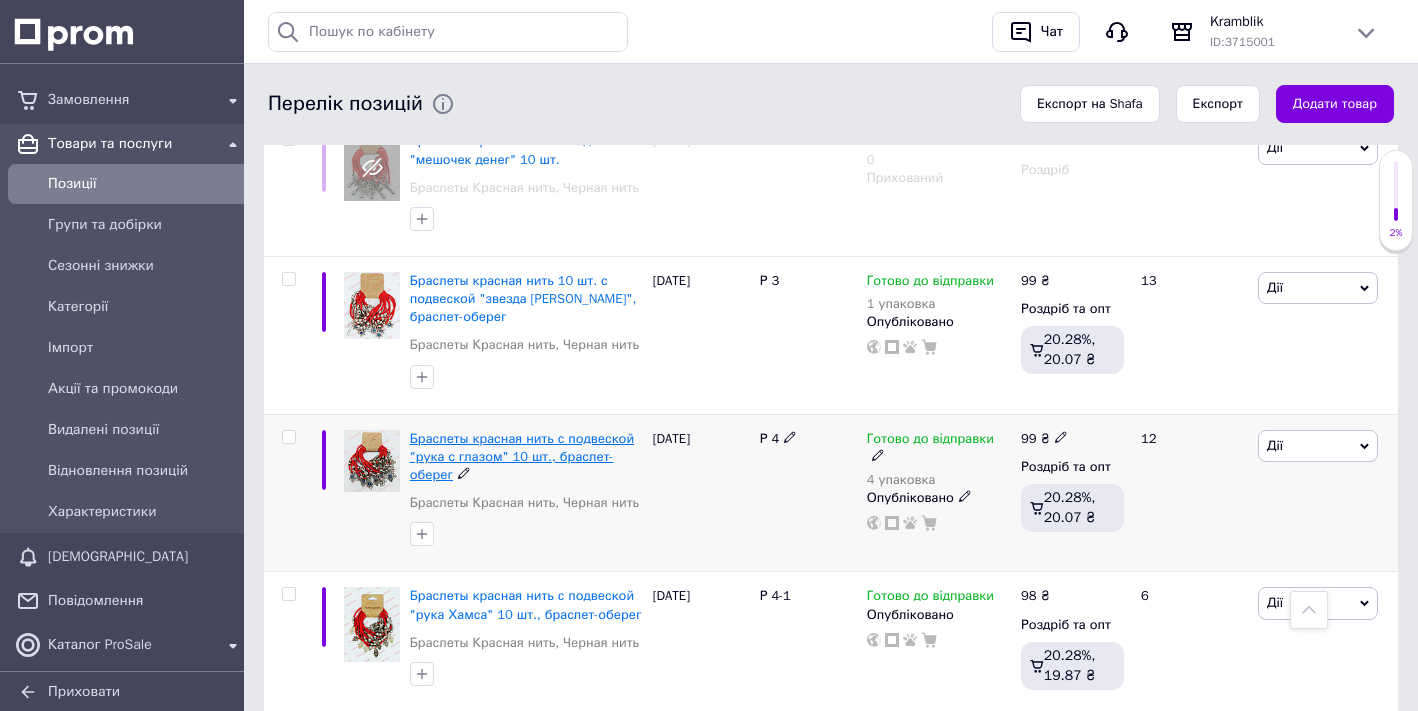 click on "Браслеты красная нить с подвеской "рука с глазом" 10 шт., браслет-оберег" at bounding box center [522, 456] 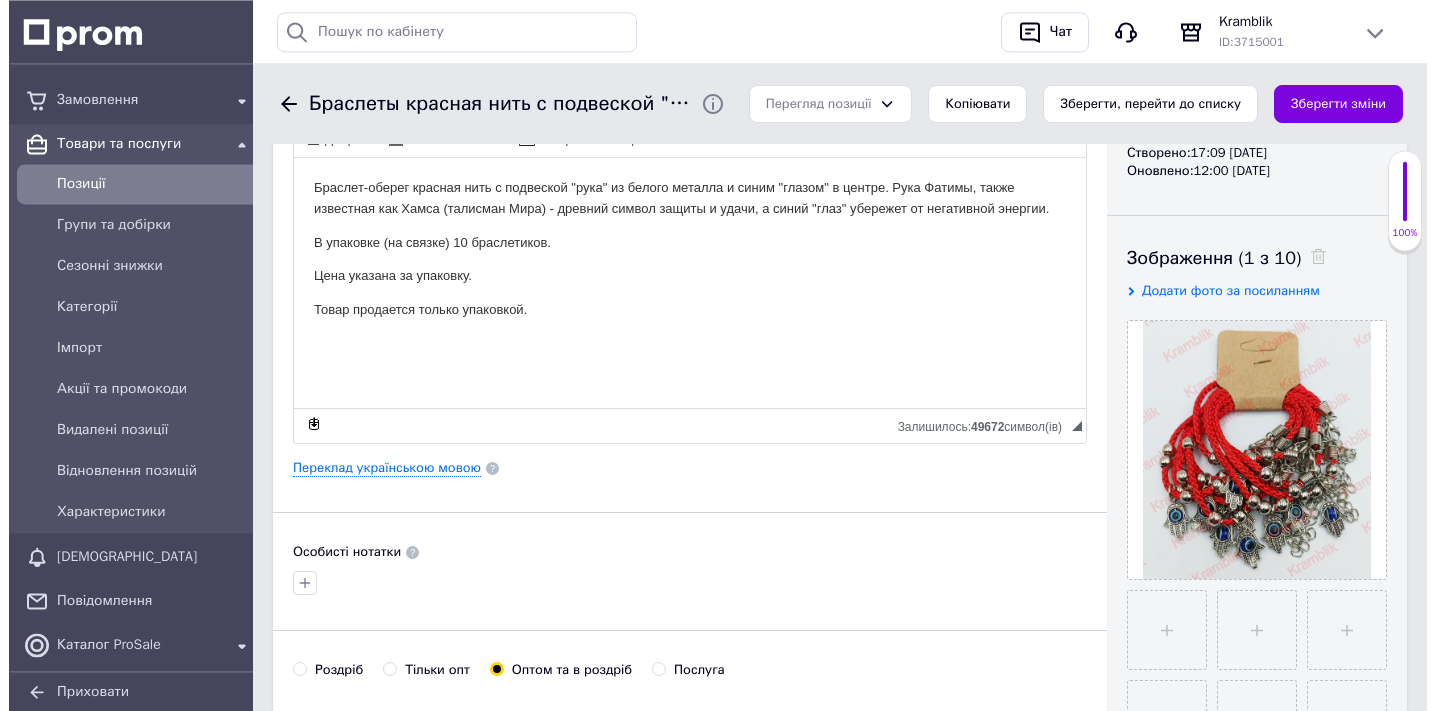 scroll, scrollTop: 306, scrollLeft: 0, axis: vertical 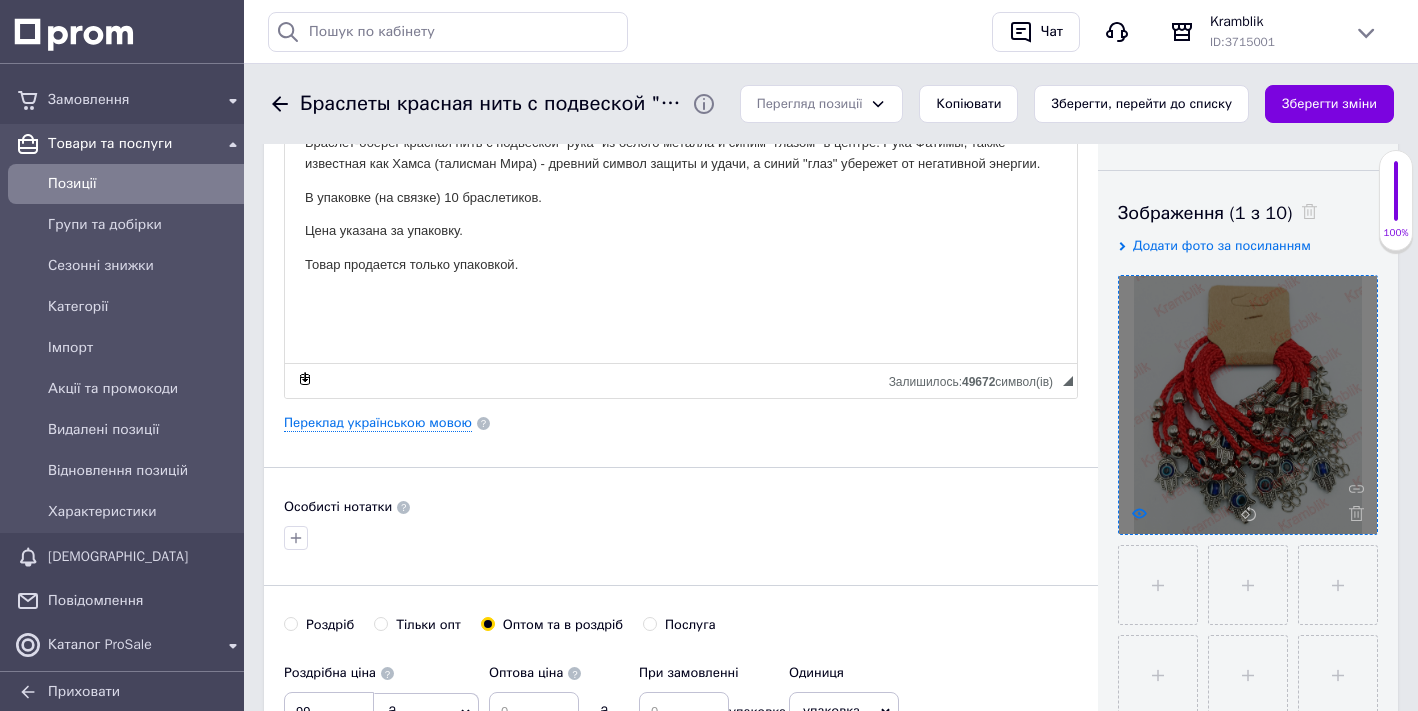 click 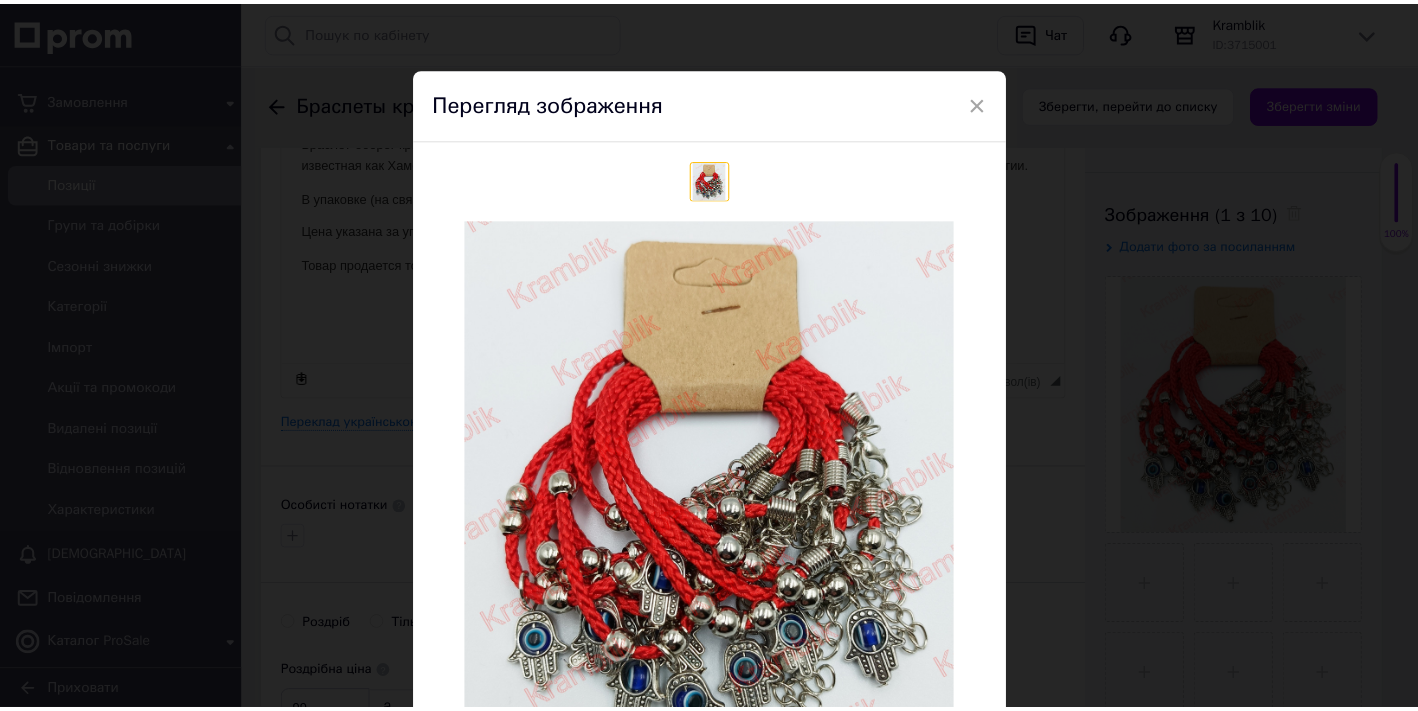 scroll, scrollTop: 0, scrollLeft: 0, axis: both 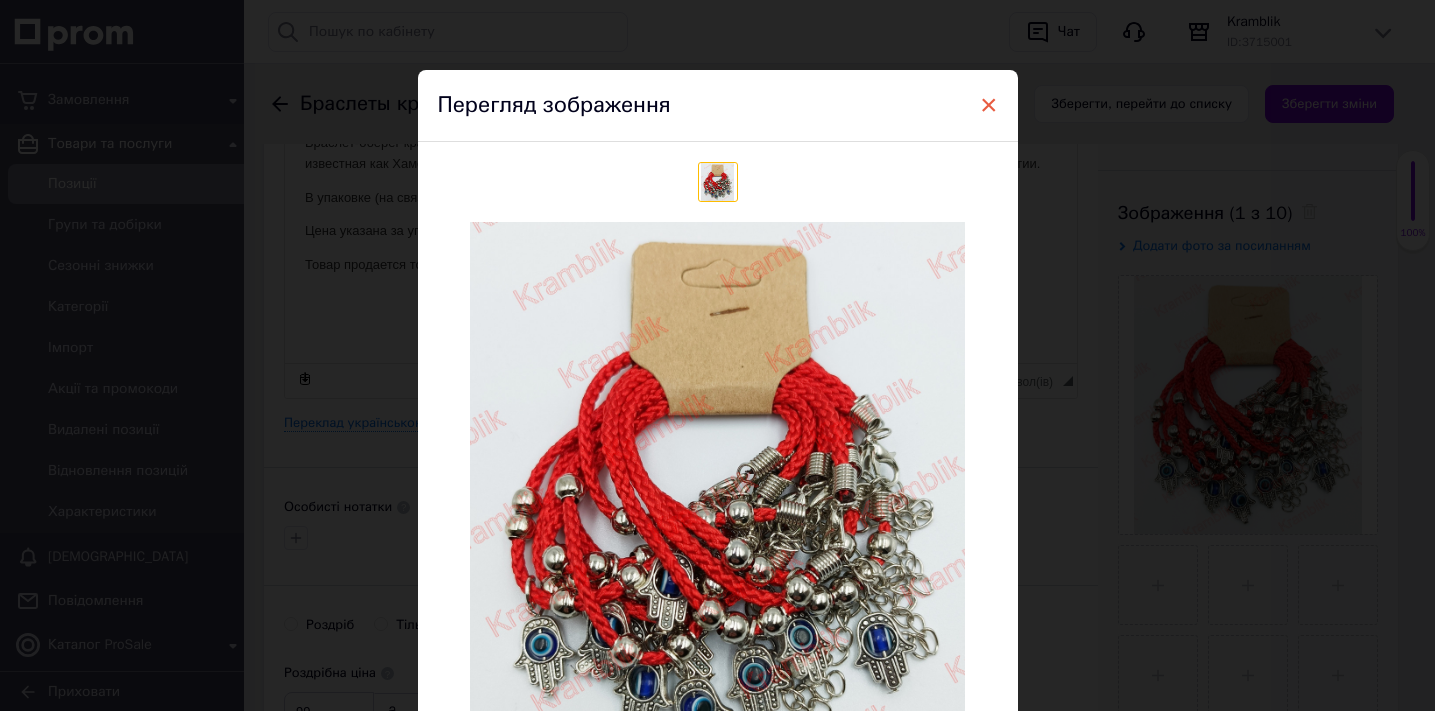 click on "×" at bounding box center (989, 105) 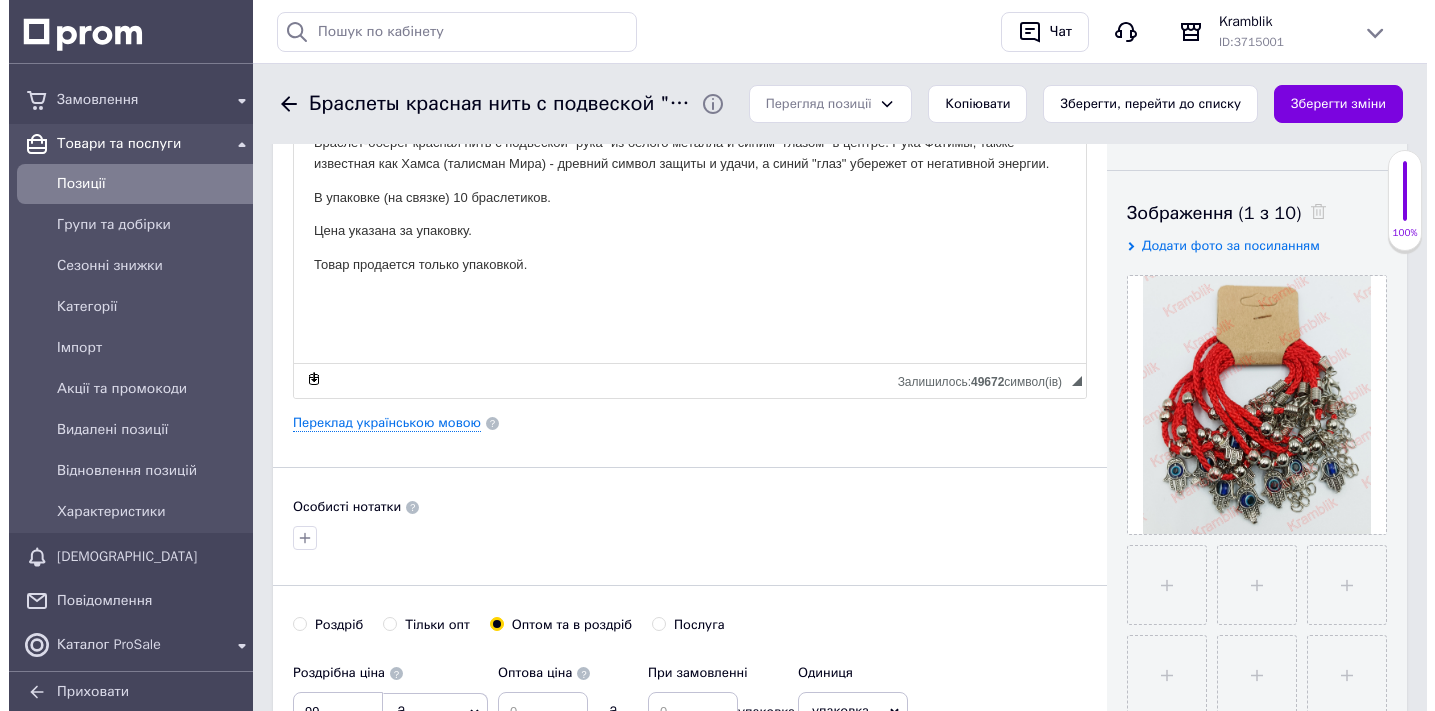 scroll, scrollTop: 0, scrollLeft: 0, axis: both 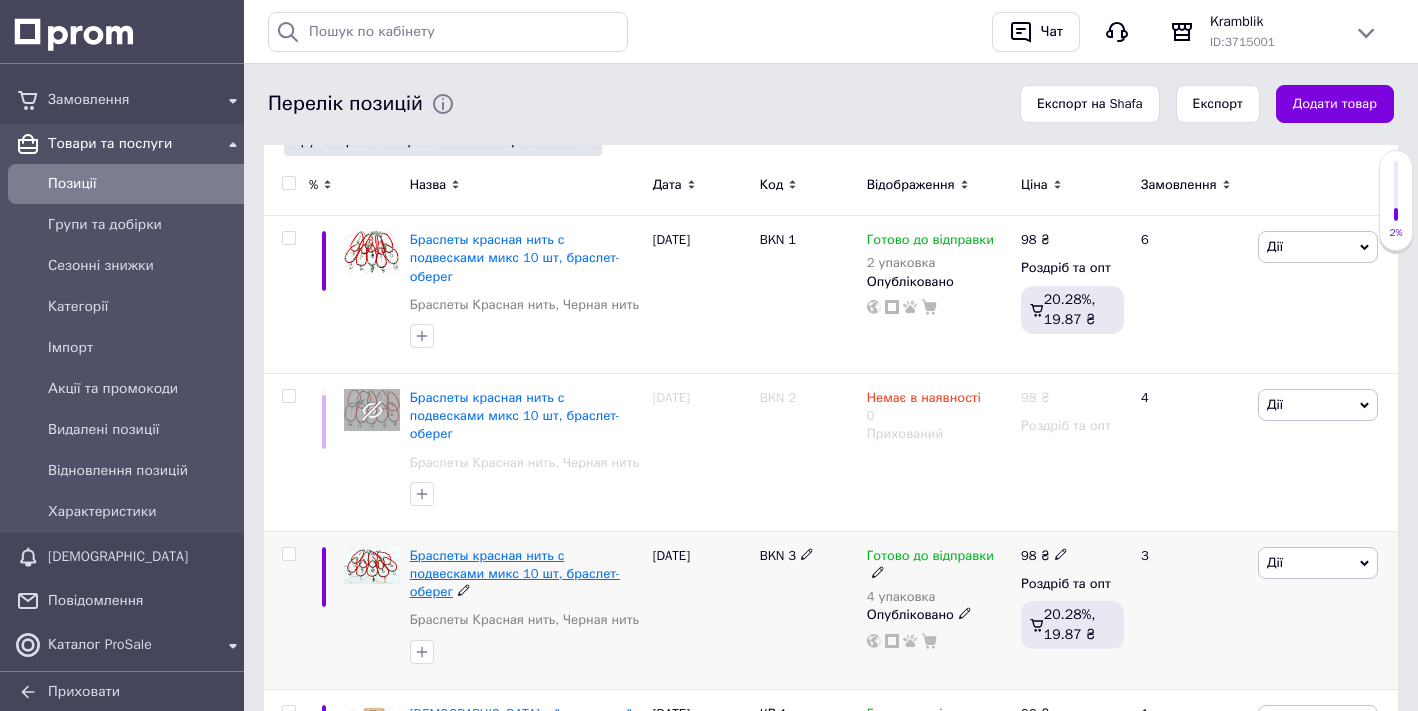 click on "Браслеты красная нить с подвесками микс 10 шт, браслет-оберег" at bounding box center (515, 573) 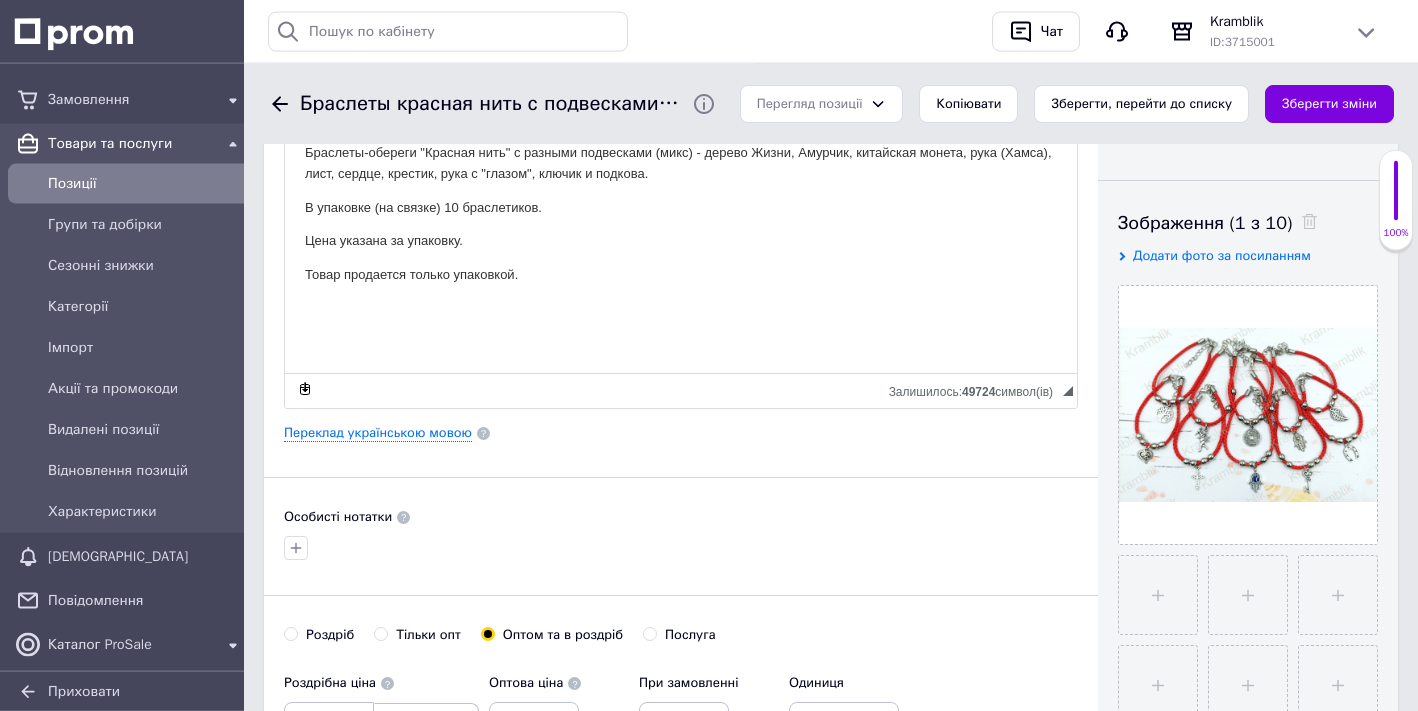 scroll, scrollTop: 408, scrollLeft: 0, axis: vertical 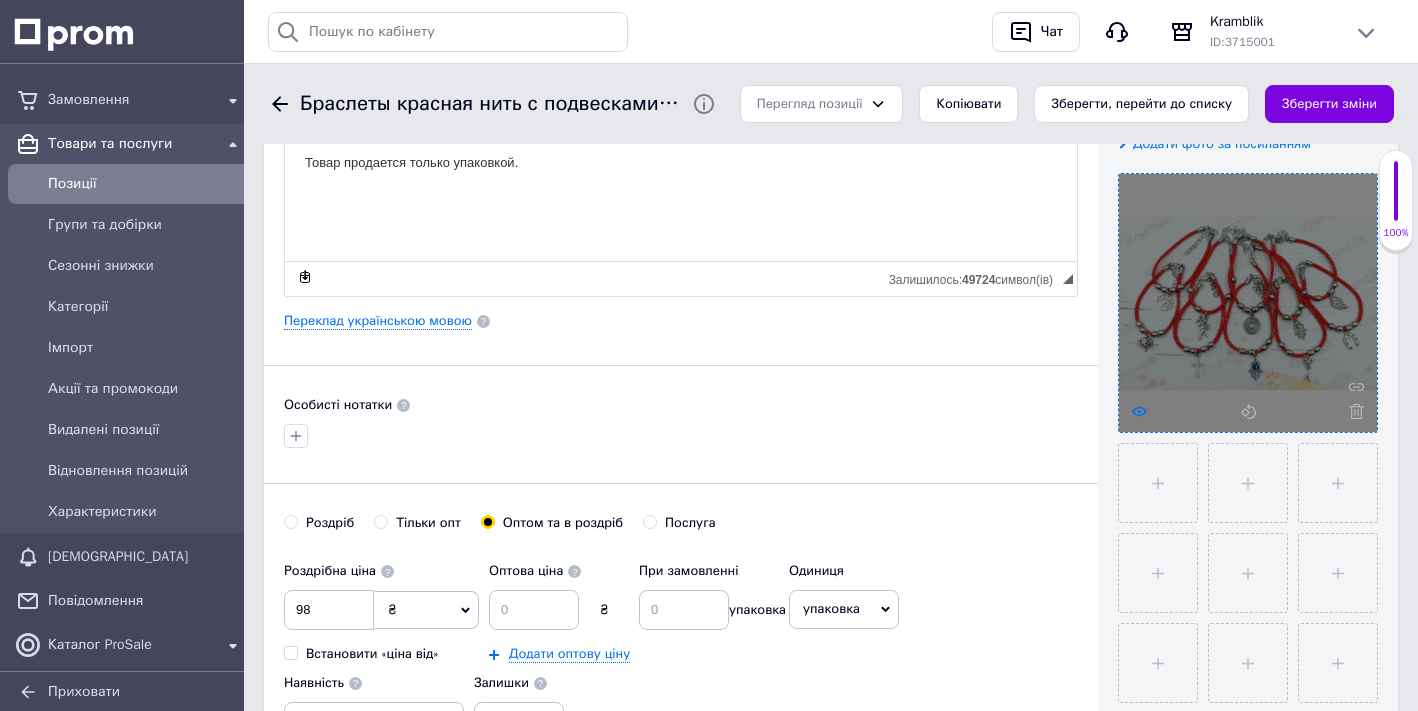 click 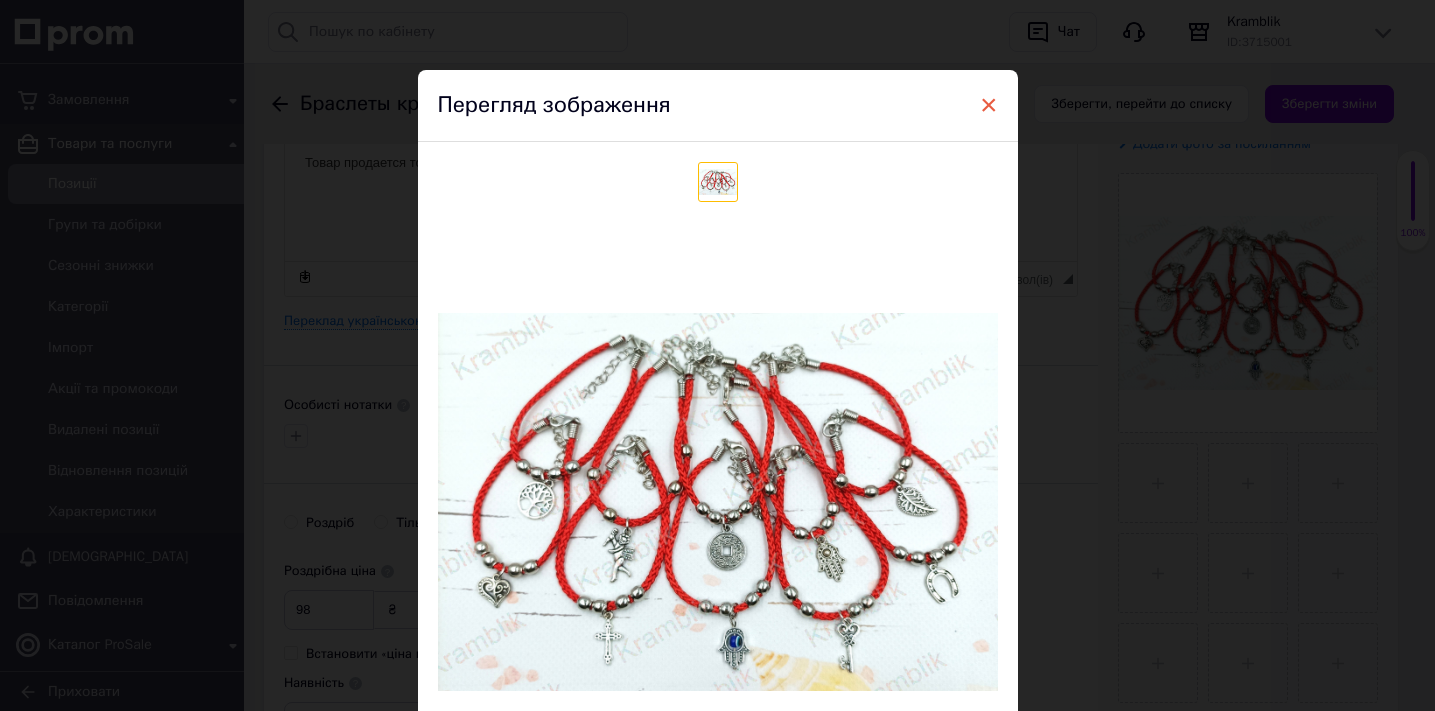 click on "×" at bounding box center [989, 105] 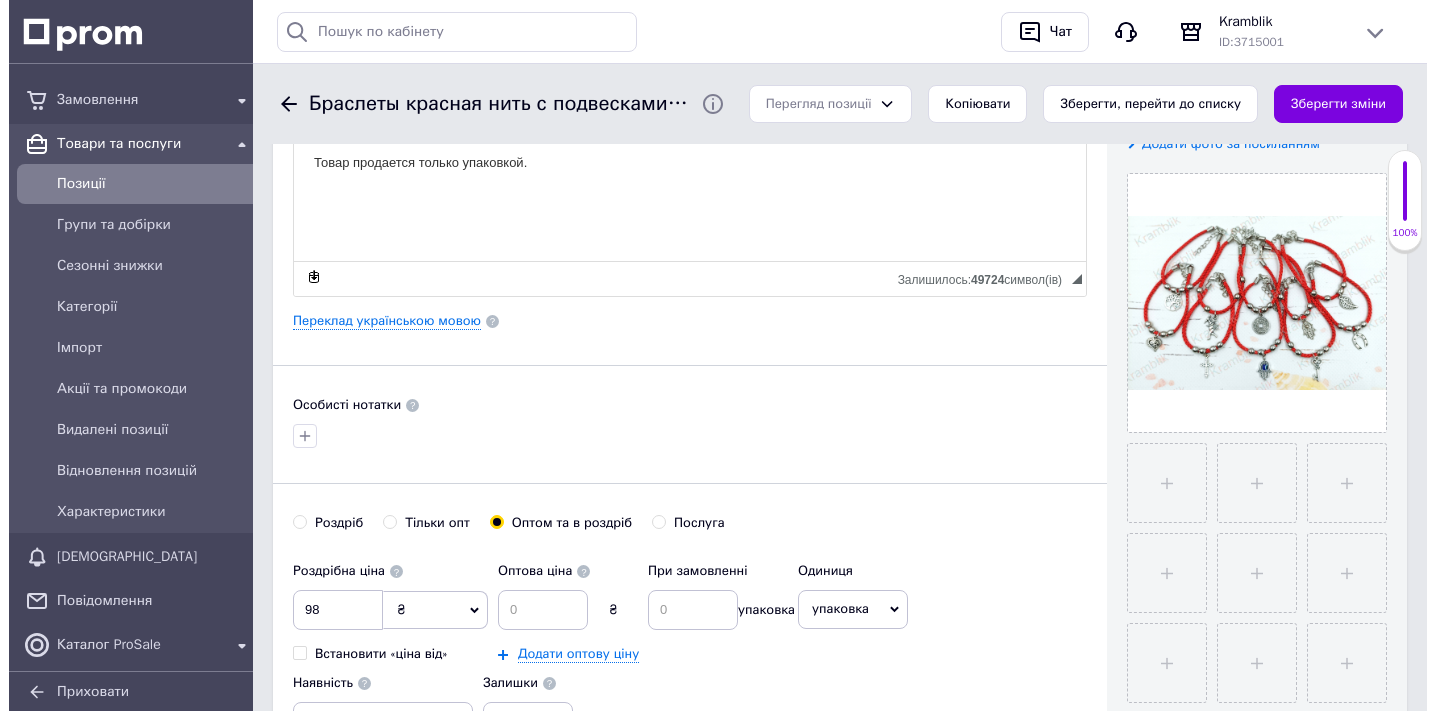 scroll, scrollTop: 0, scrollLeft: 0, axis: both 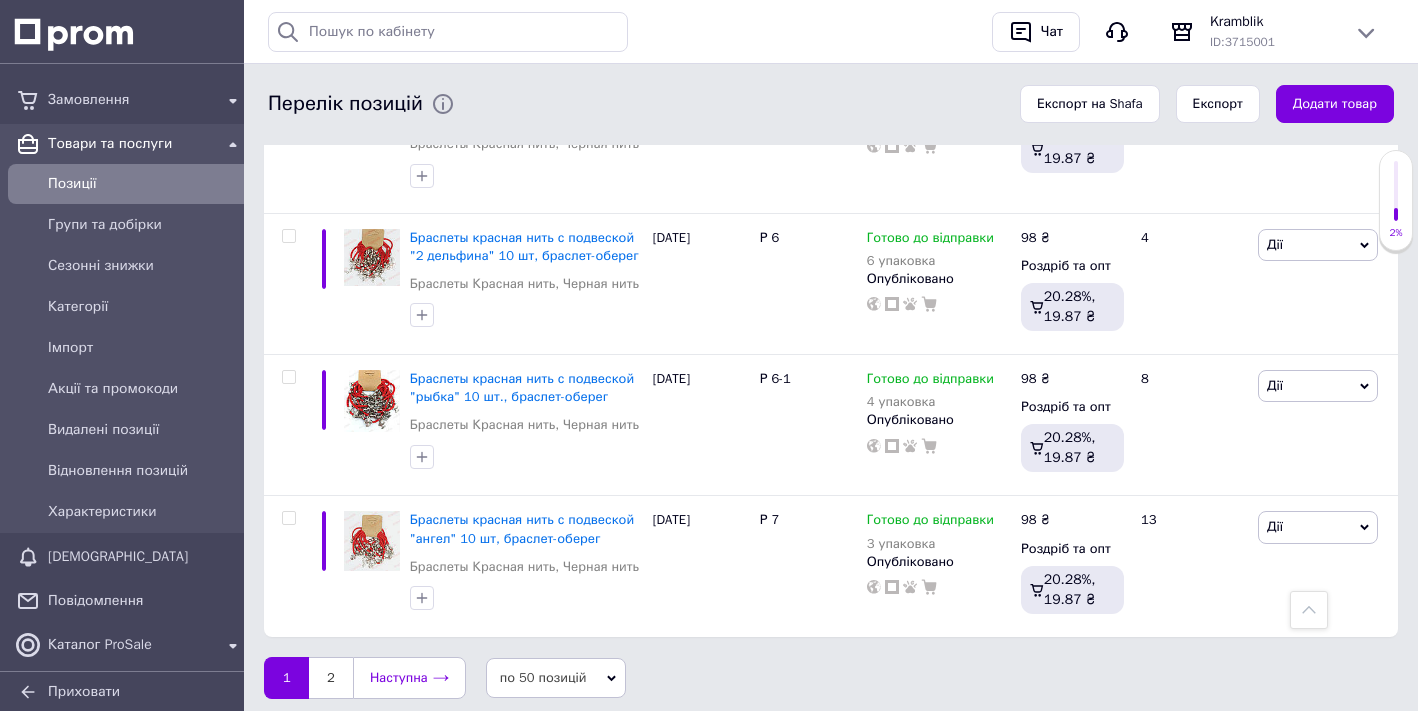 click on "Наступна" at bounding box center (409, 678) 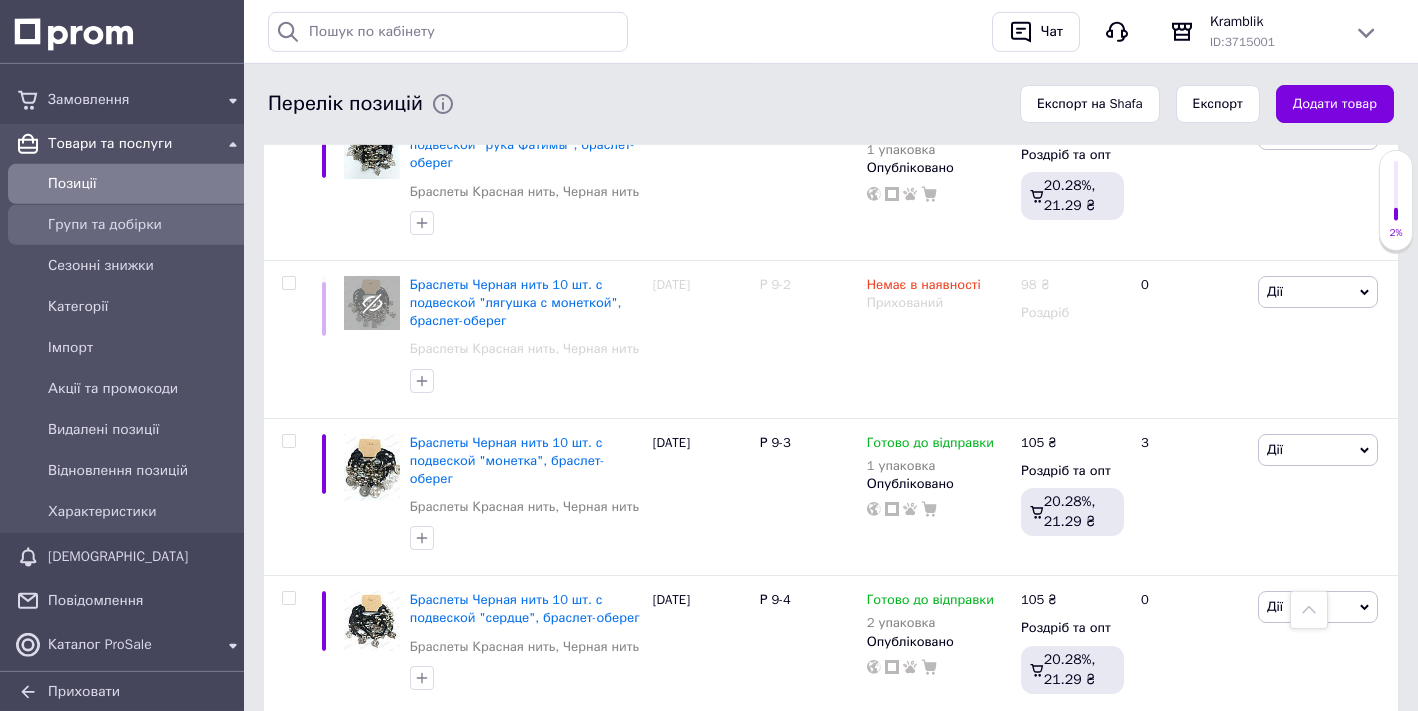 scroll, scrollTop: 1289, scrollLeft: 0, axis: vertical 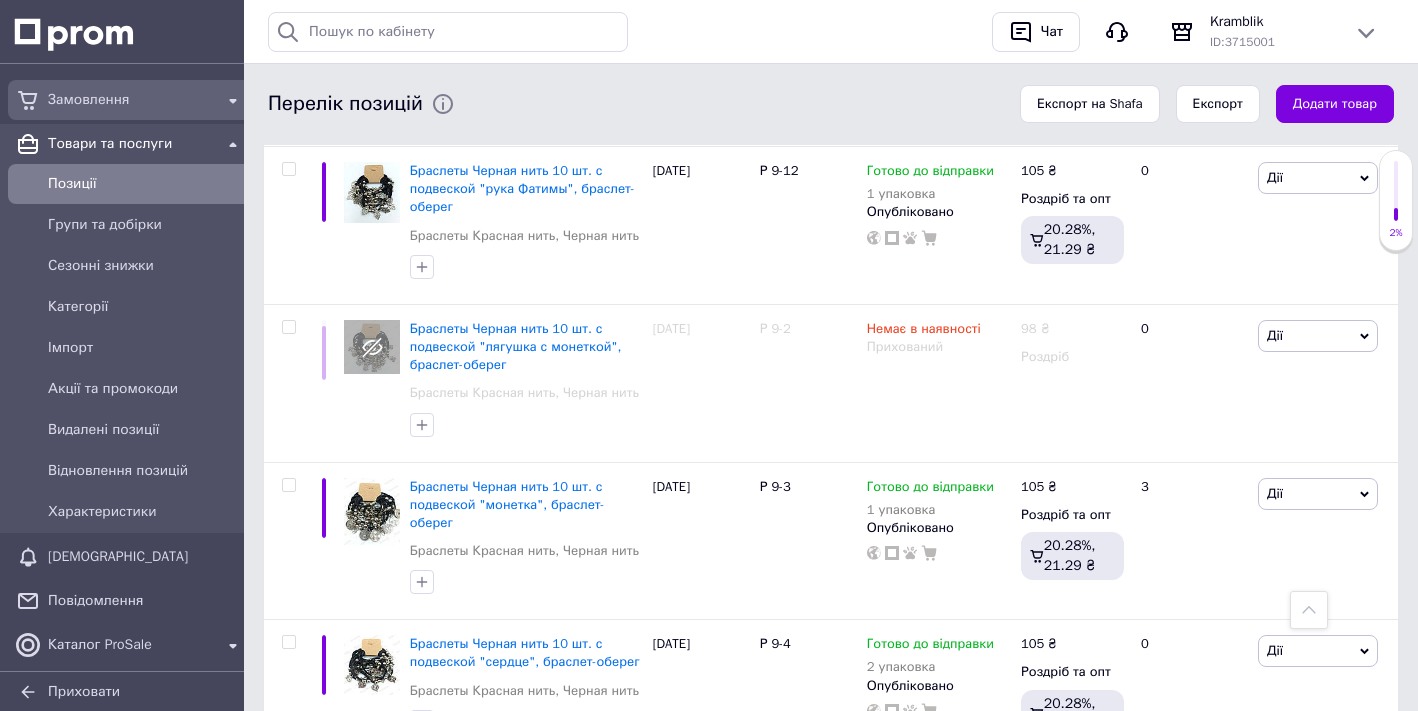 click on "Замовлення" at bounding box center (130, 100) 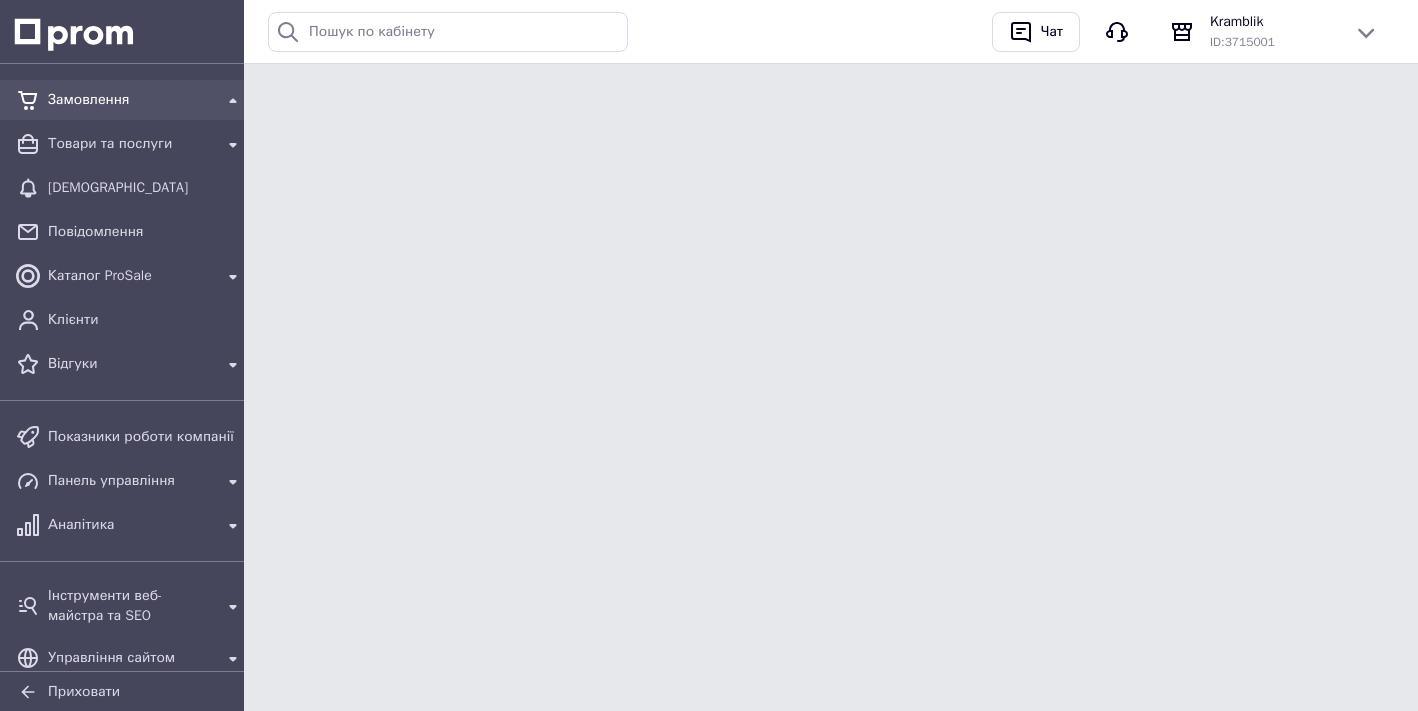 scroll, scrollTop: 0, scrollLeft: 0, axis: both 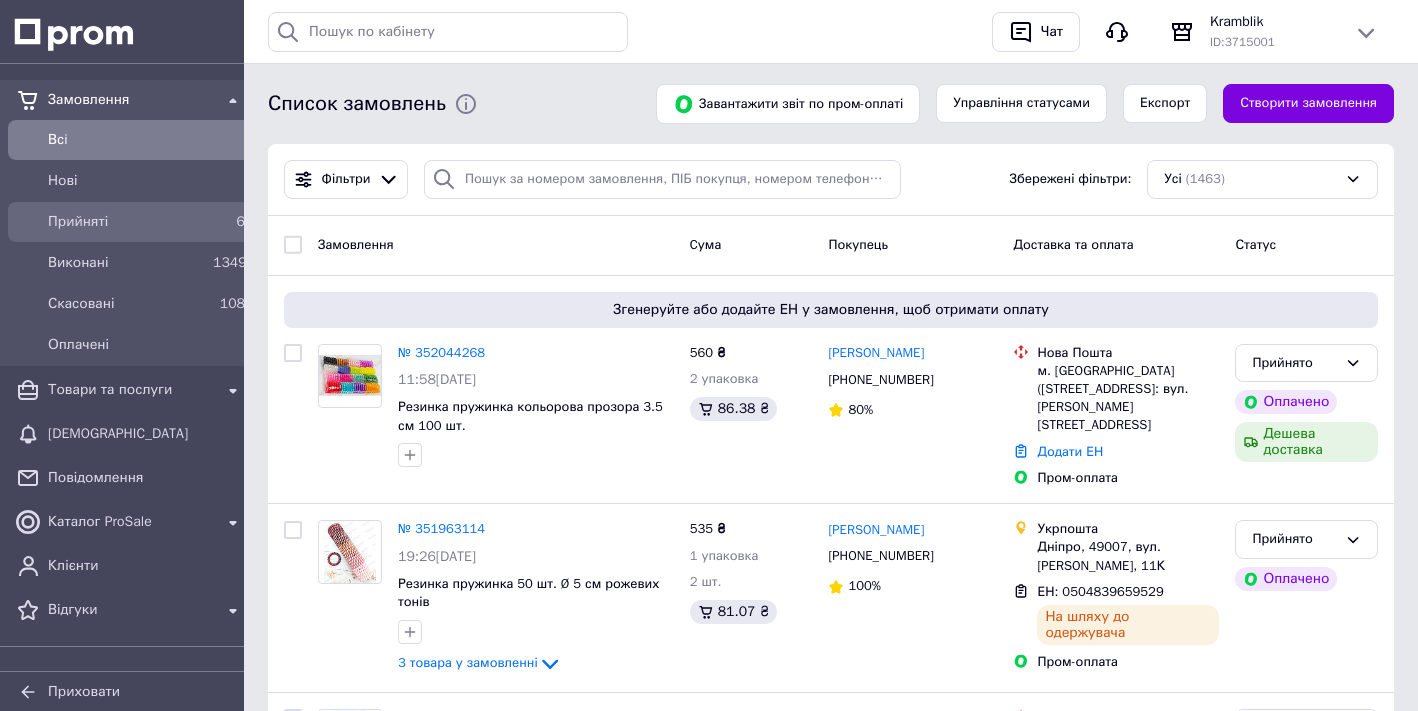 click on "Прийняті" at bounding box center [126, 222] 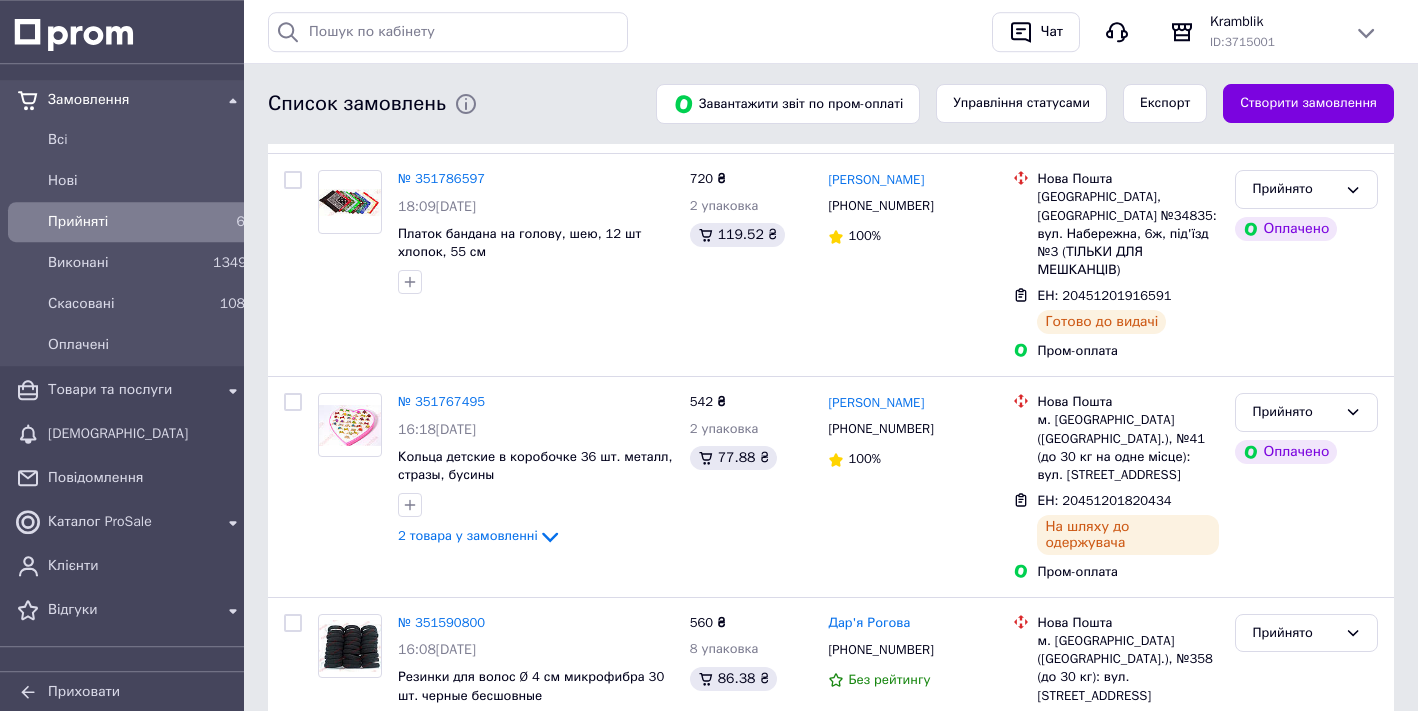 scroll, scrollTop: 863, scrollLeft: 0, axis: vertical 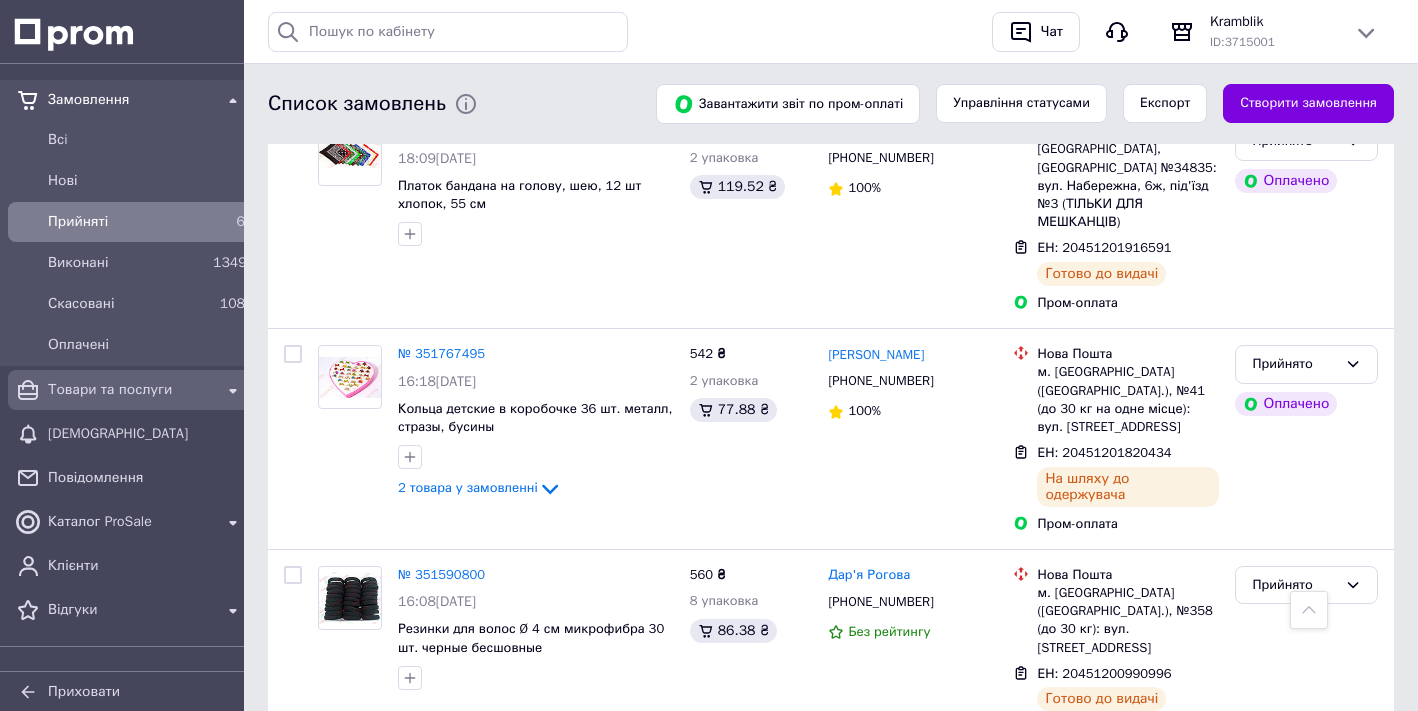 click on "Товари та послуги" at bounding box center [130, 390] 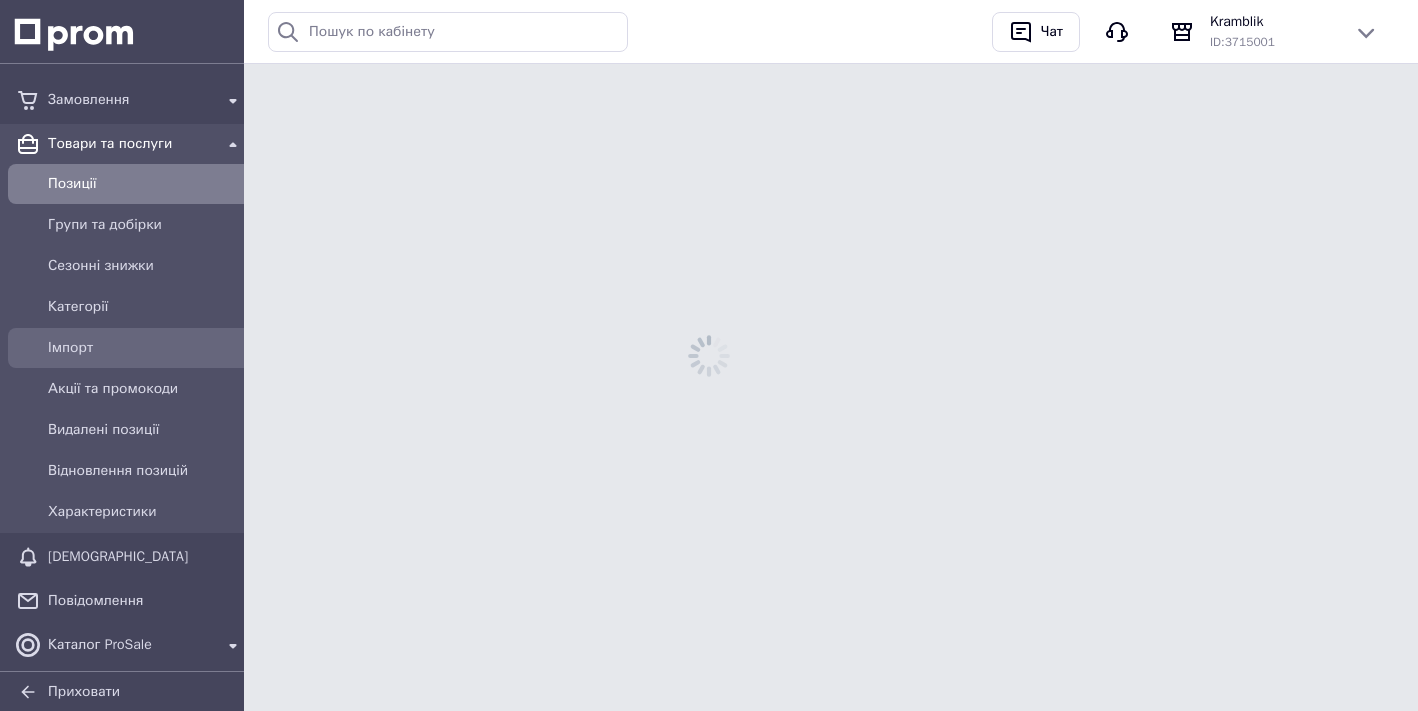 scroll, scrollTop: 0, scrollLeft: 0, axis: both 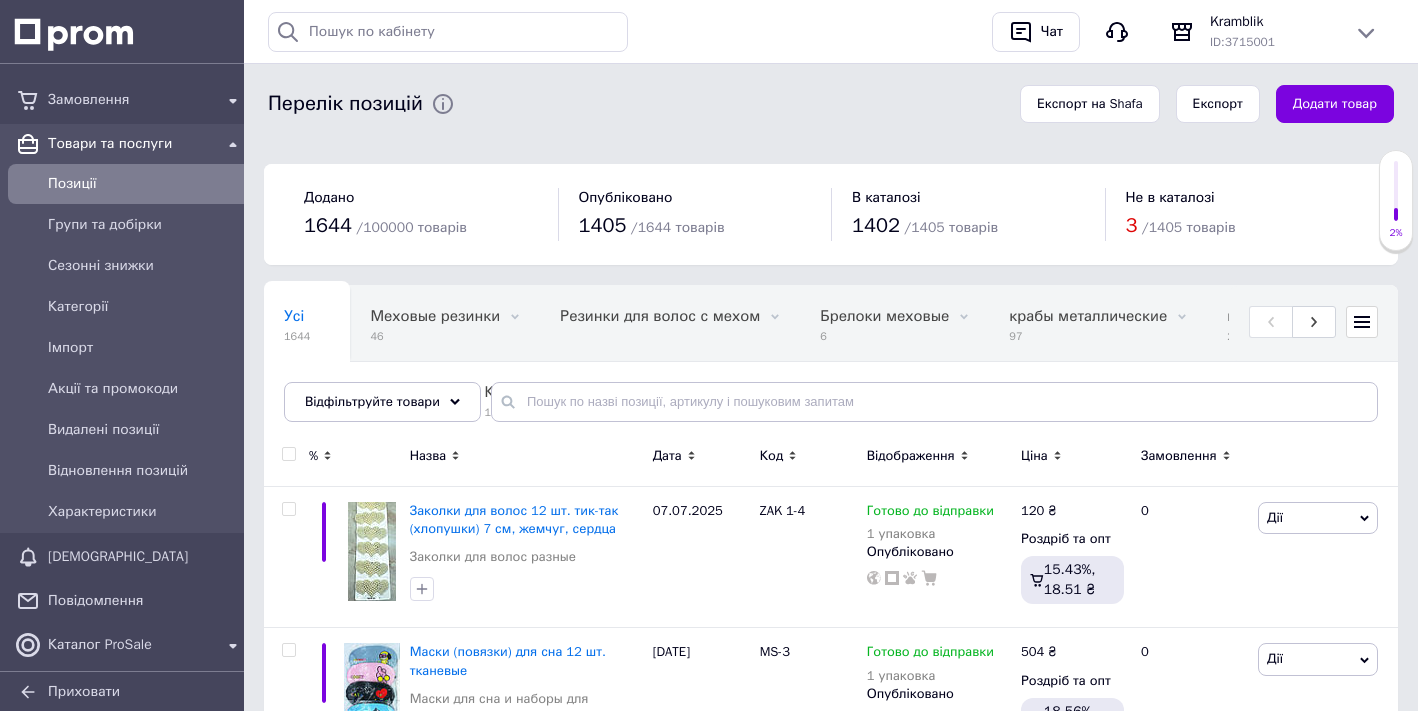 click 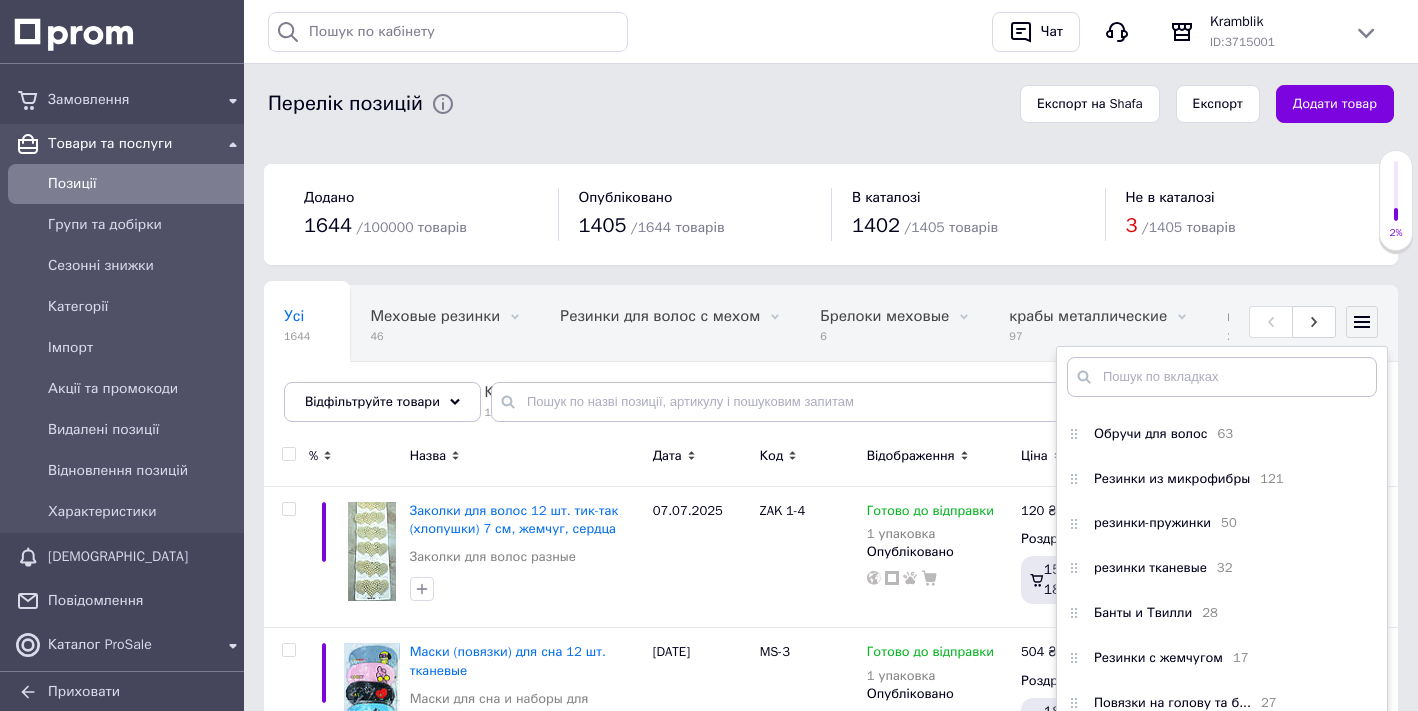 scroll, scrollTop: 167, scrollLeft: 0, axis: vertical 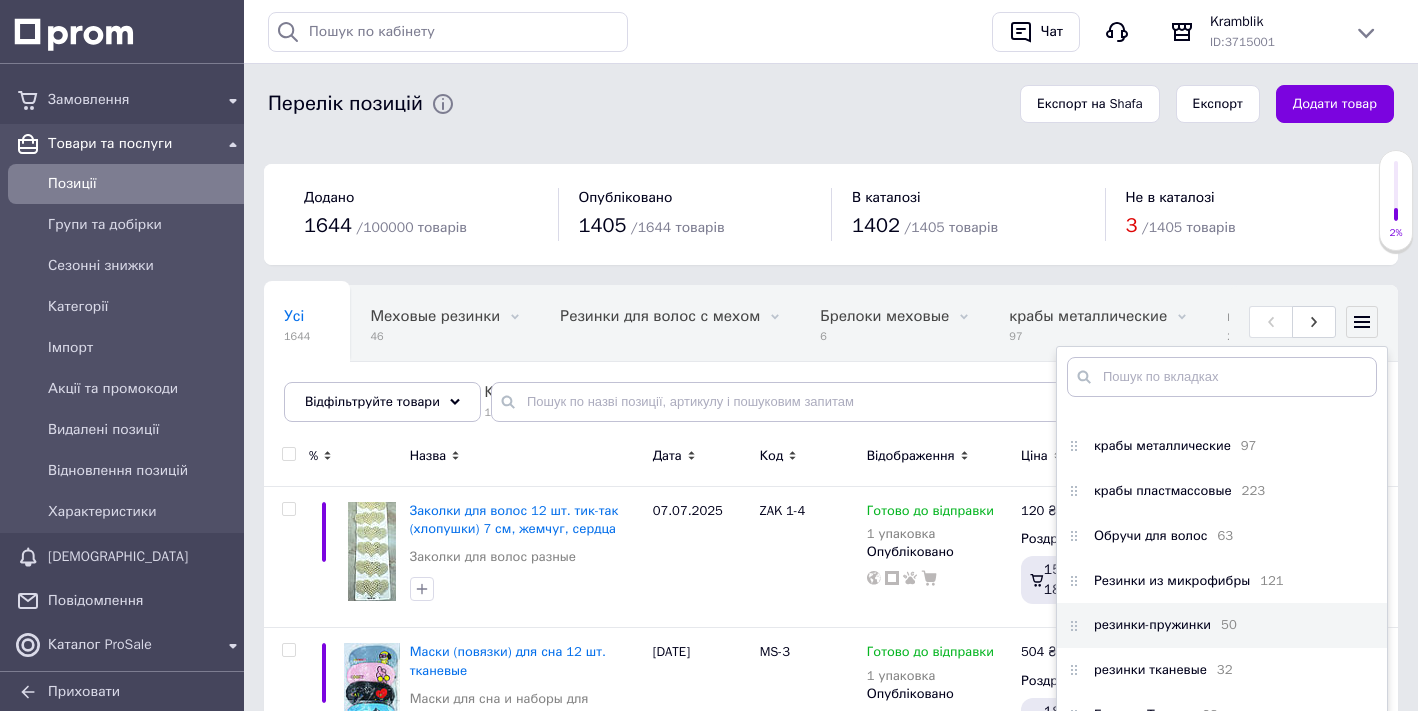 click on "резинки-пружинки" at bounding box center (1152, 625) 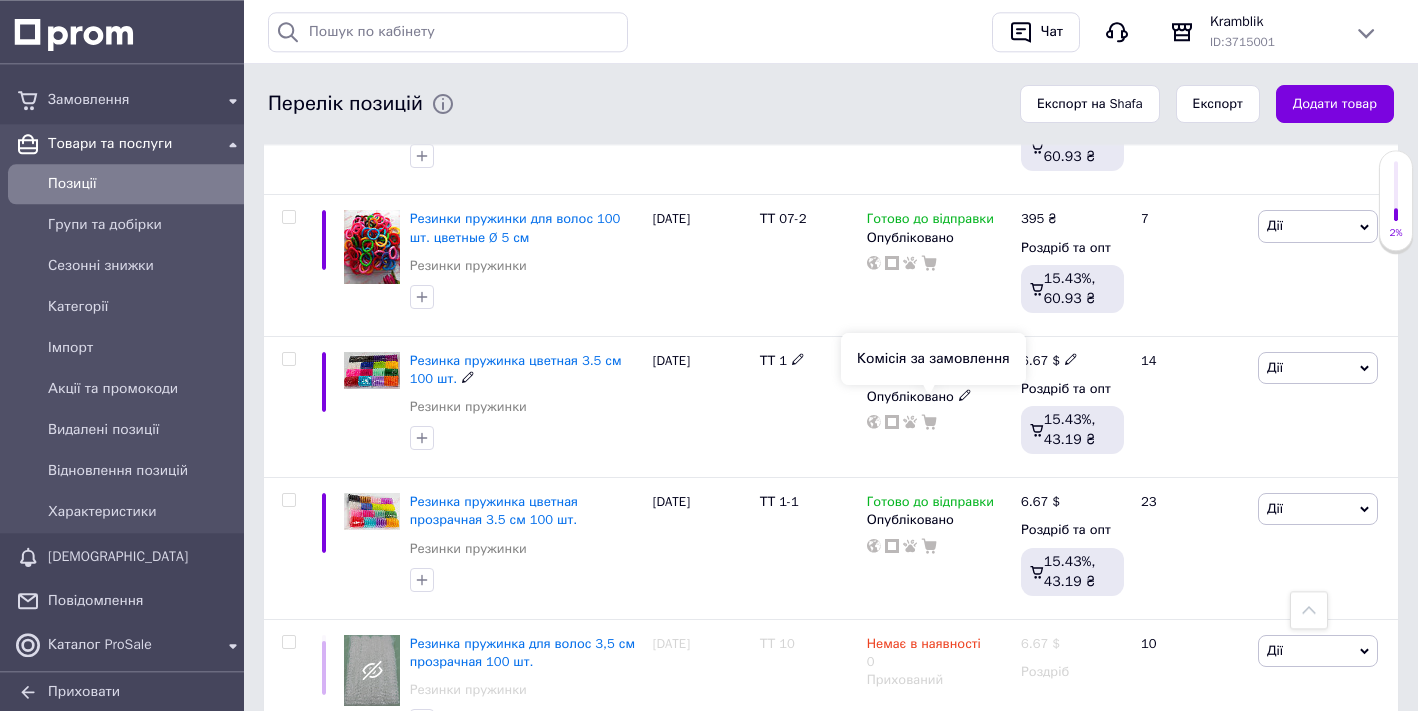 scroll, scrollTop: 2550, scrollLeft: 0, axis: vertical 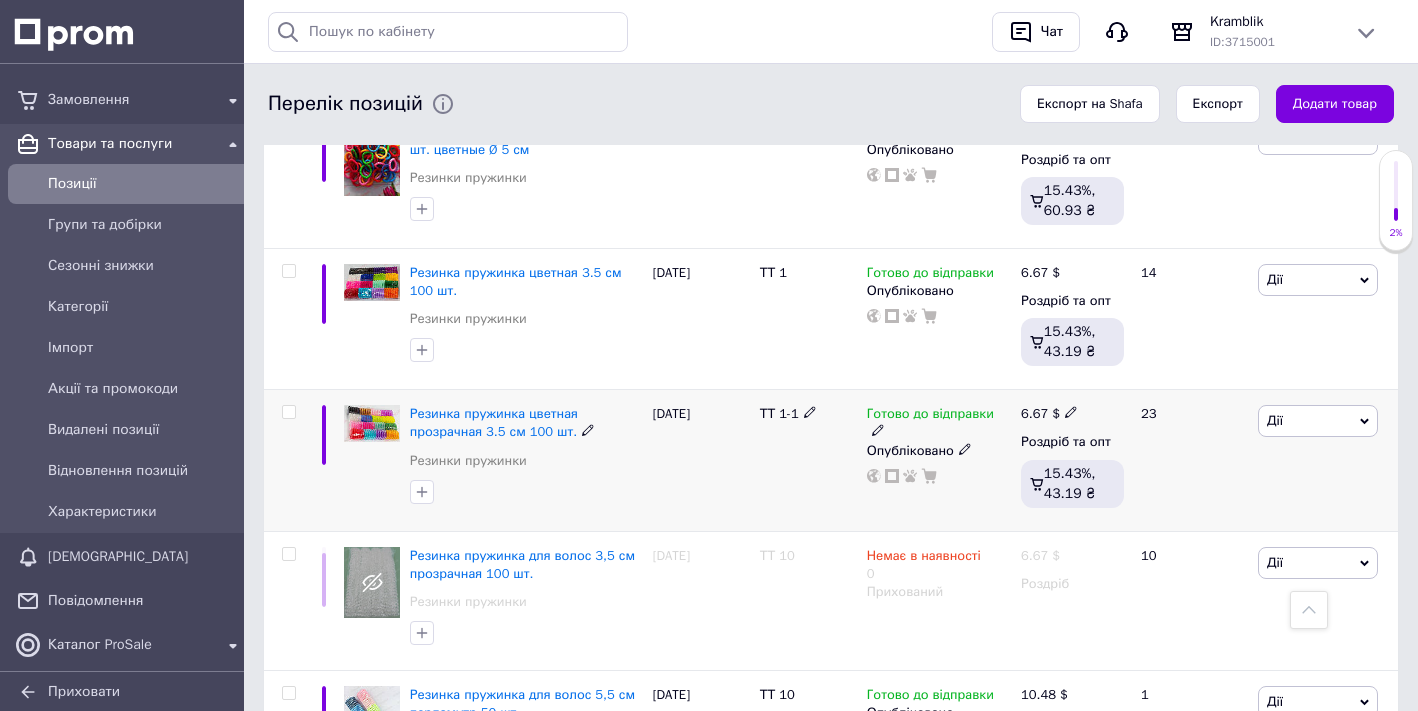 click 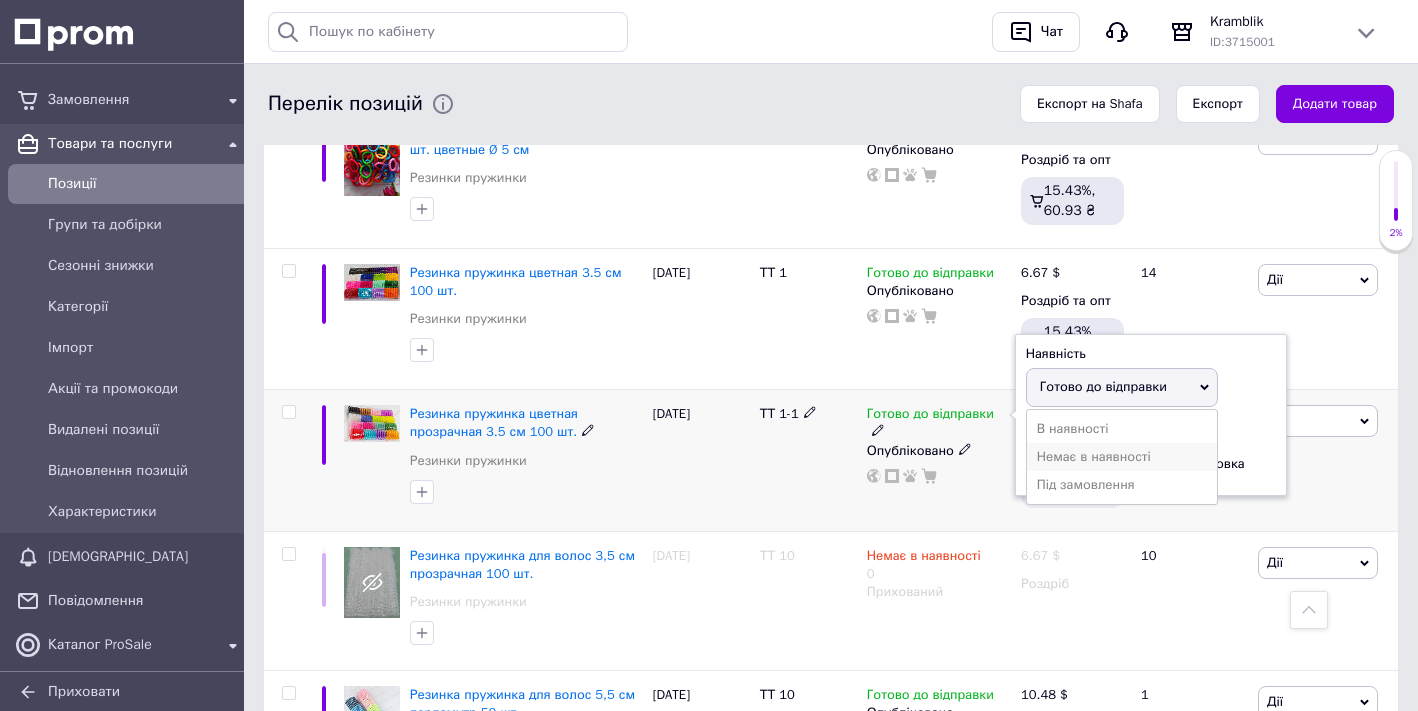 click on "Немає в наявності" at bounding box center (1122, 457) 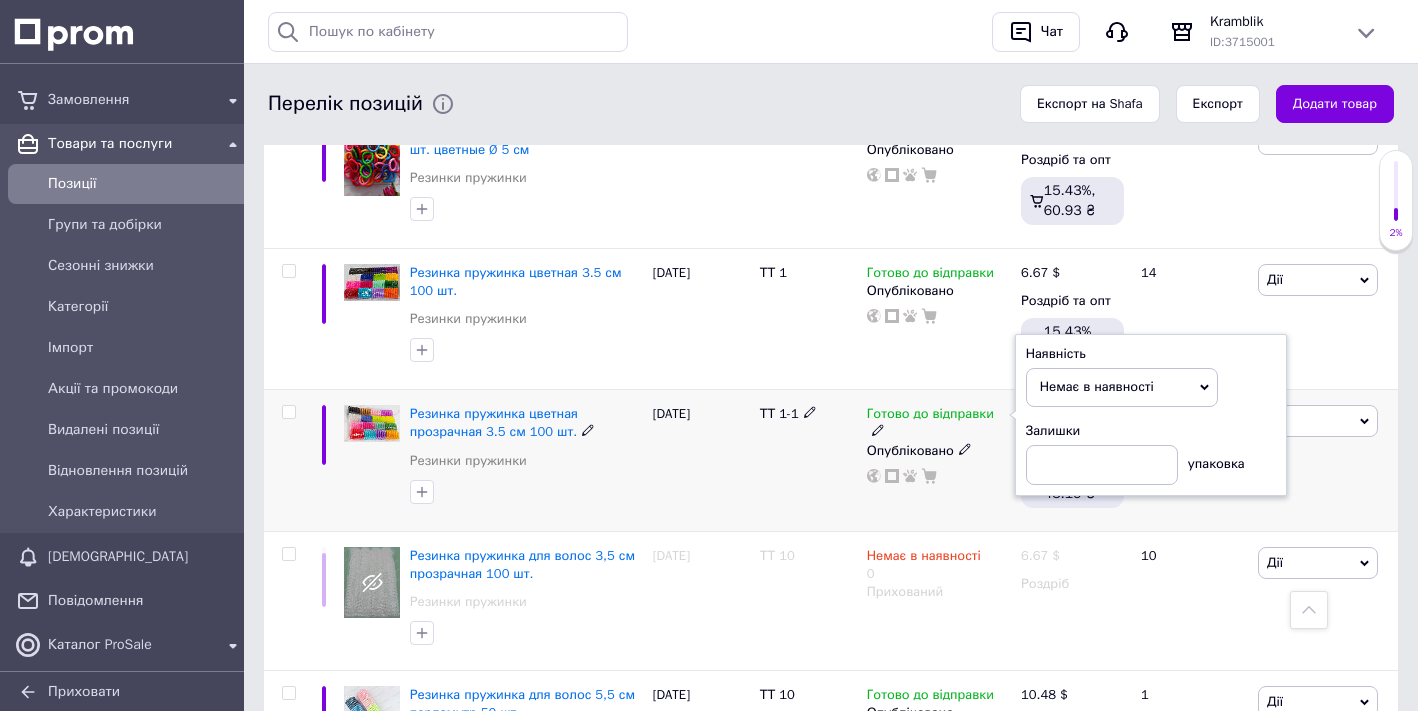 click on "ТТ 1-1" at bounding box center (808, 460) 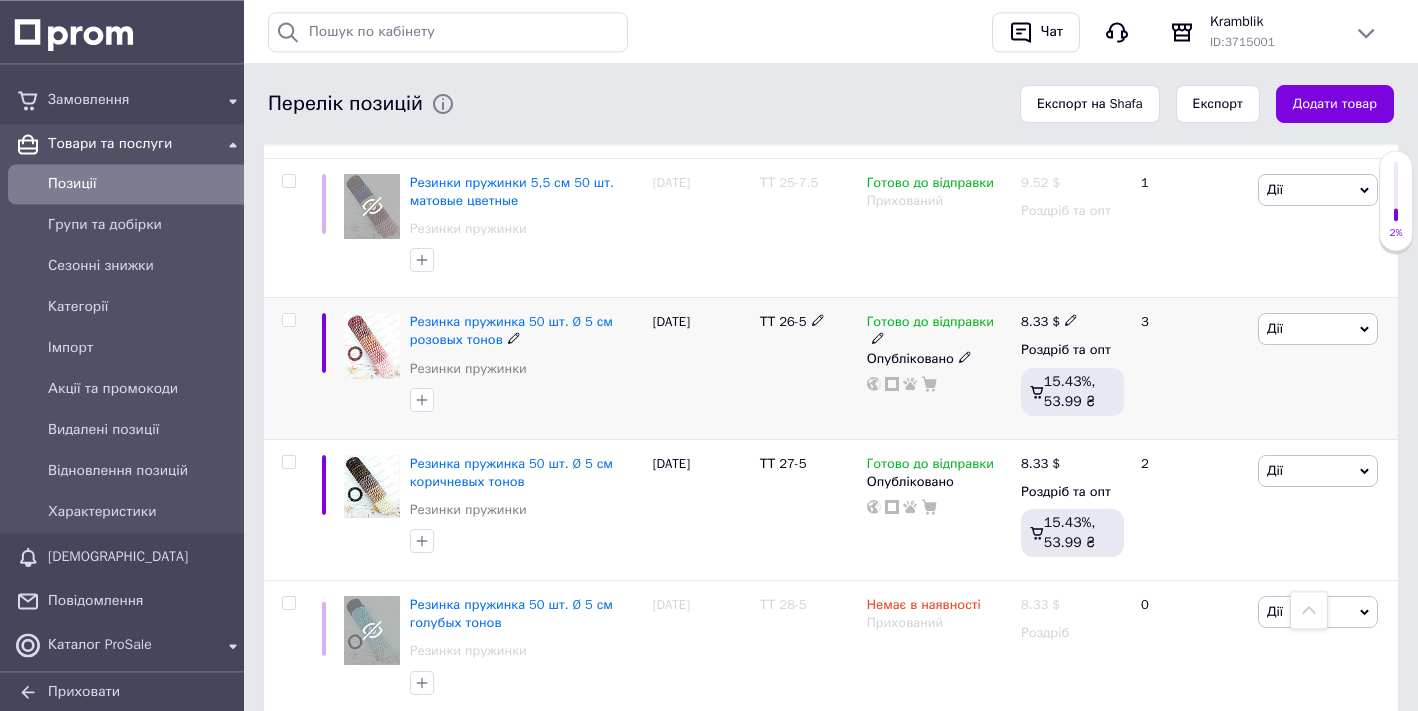 scroll, scrollTop: 4794, scrollLeft: 0, axis: vertical 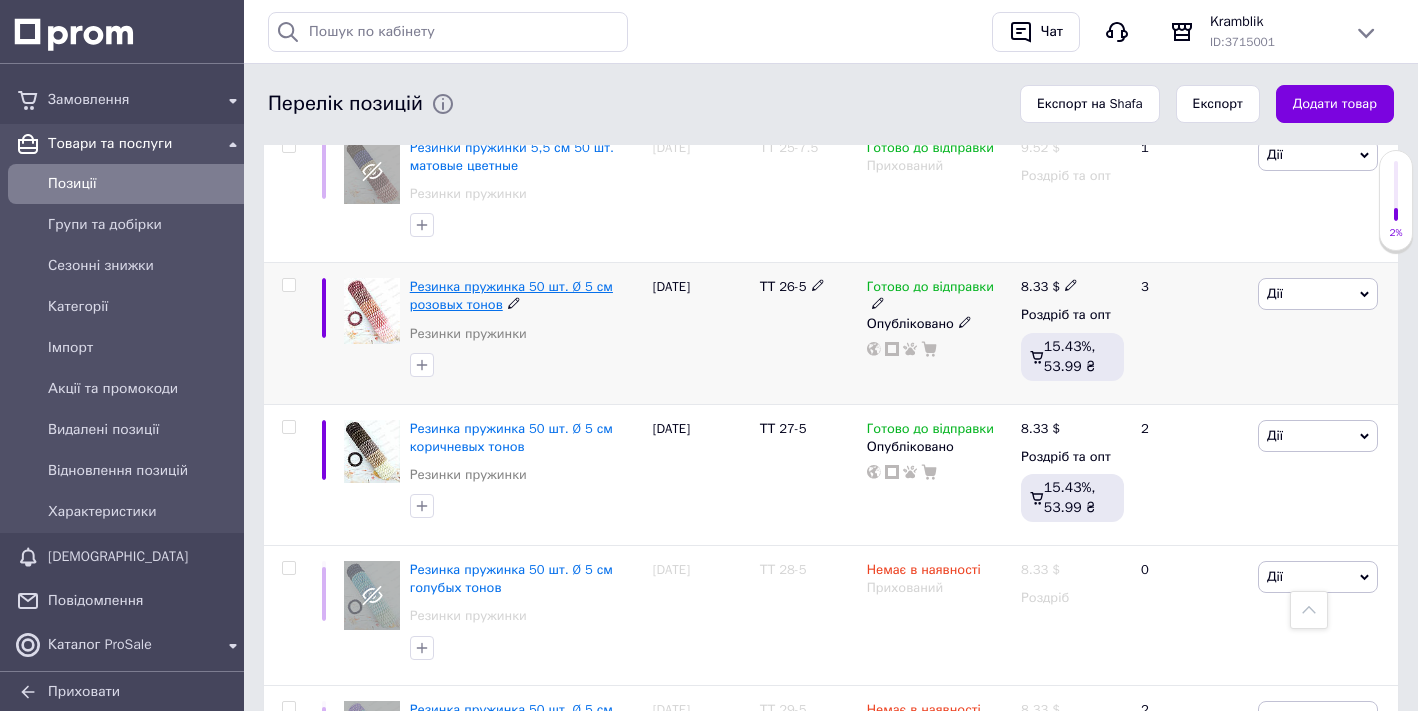 click on "Резинка пружинка 50 шт.  Ø 5 см розовых тонов" at bounding box center [511, 295] 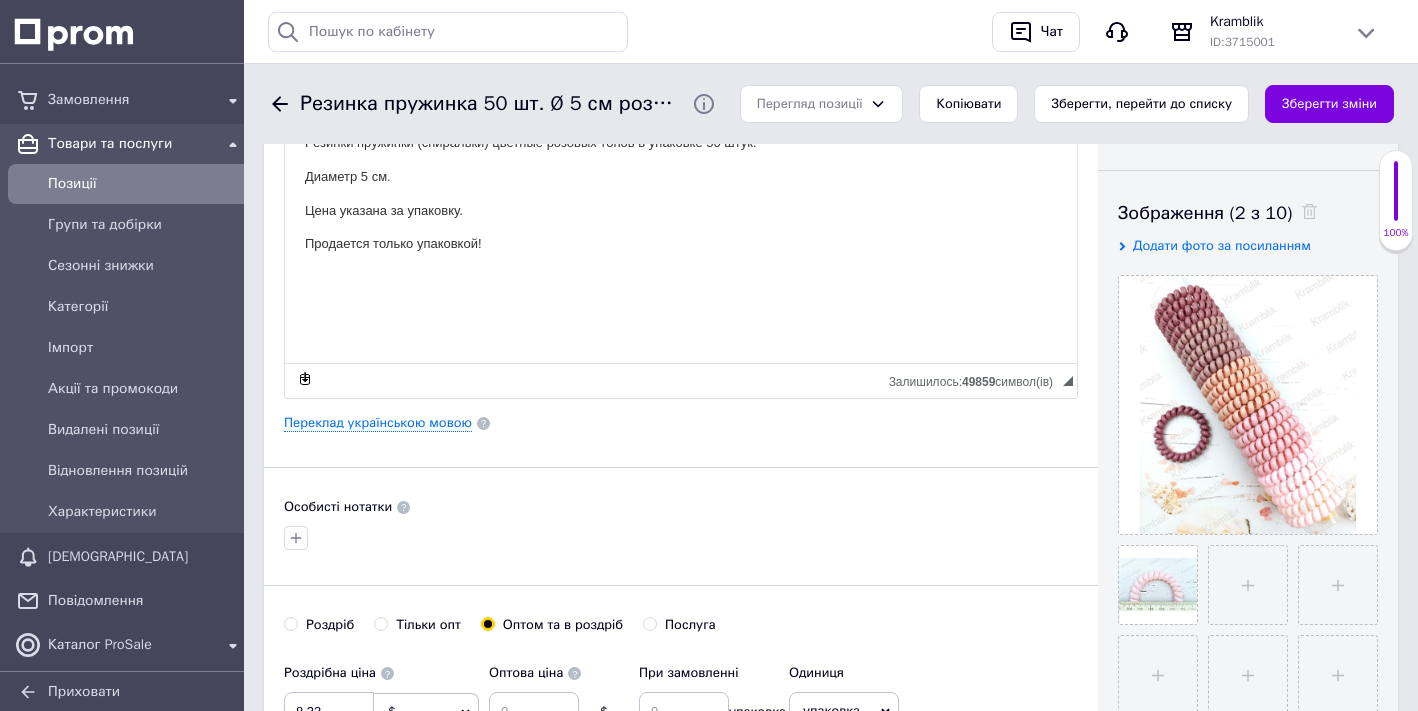 scroll, scrollTop: 408, scrollLeft: 0, axis: vertical 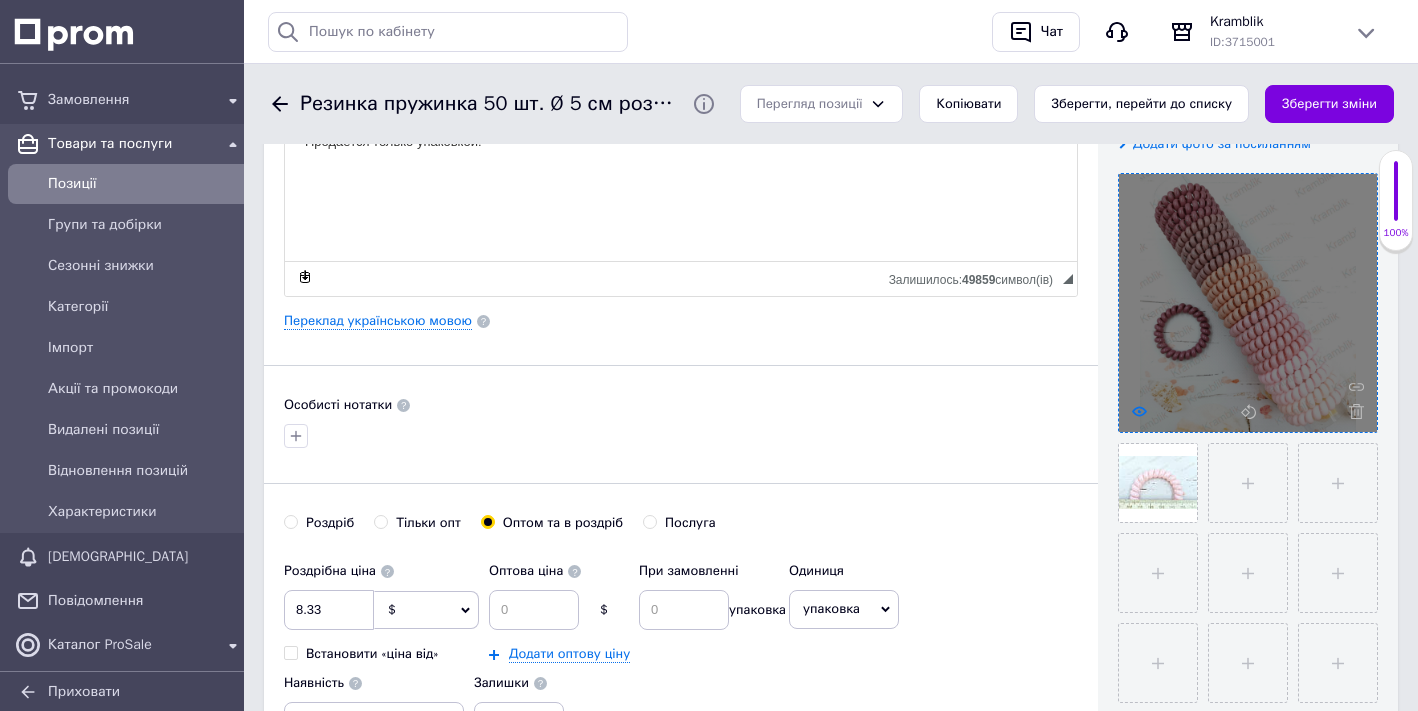 click 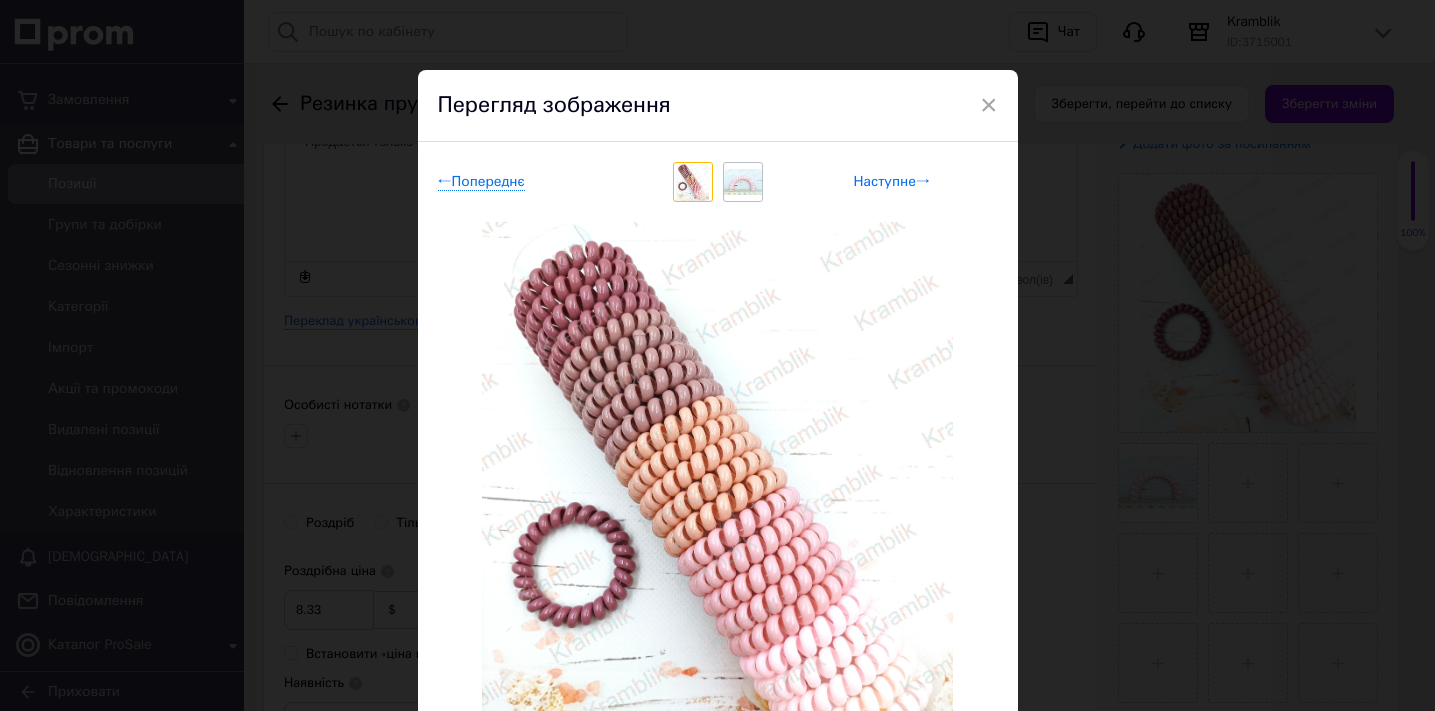 click on "Наступне →" at bounding box center [892, 182] 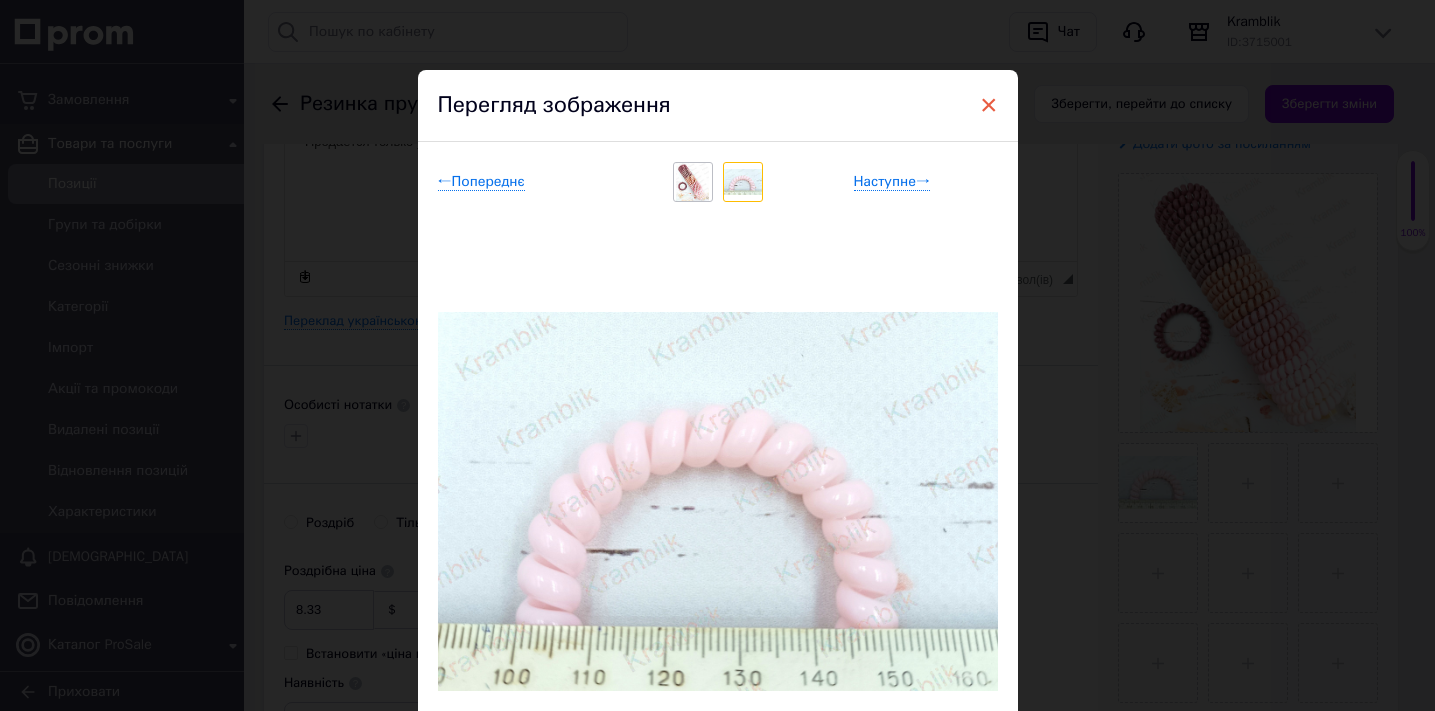 click on "×" at bounding box center (989, 105) 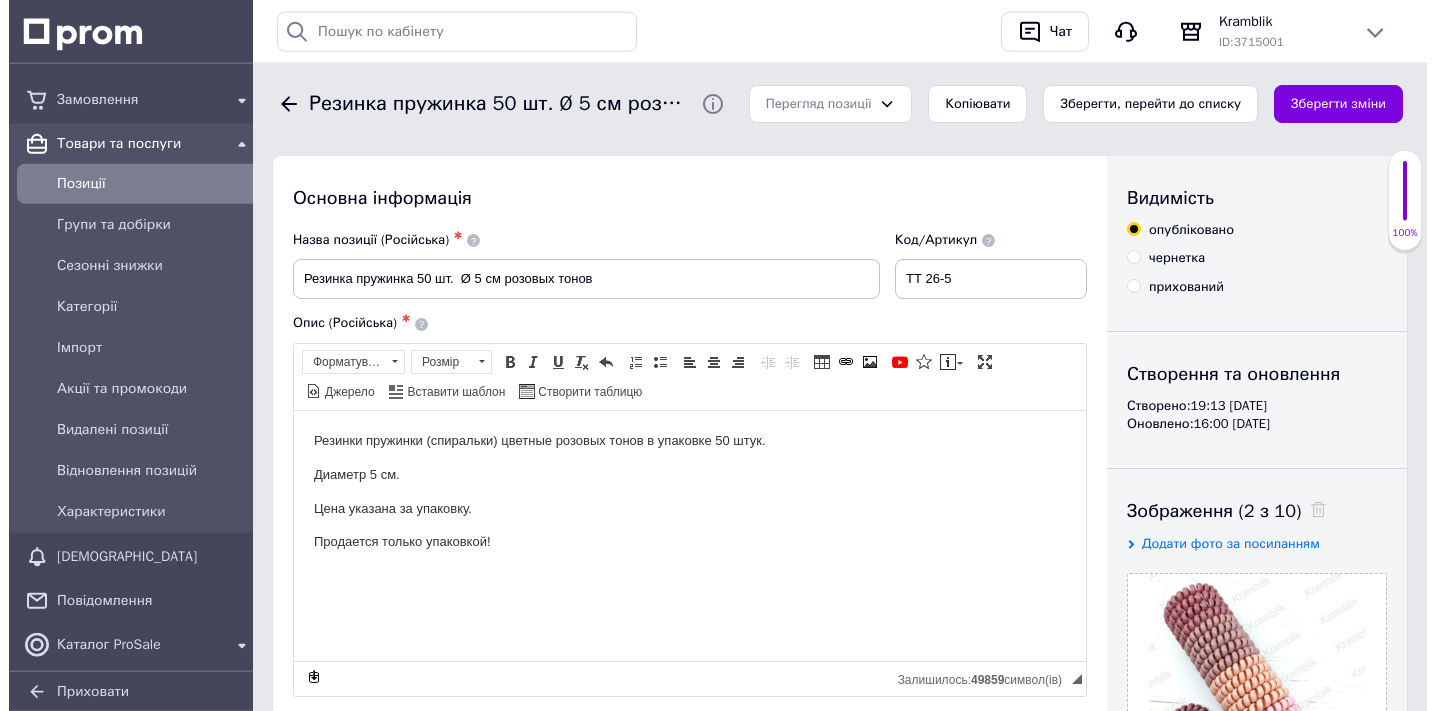 scroll, scrollTop: 0, scrollLeft: 0, axis: both 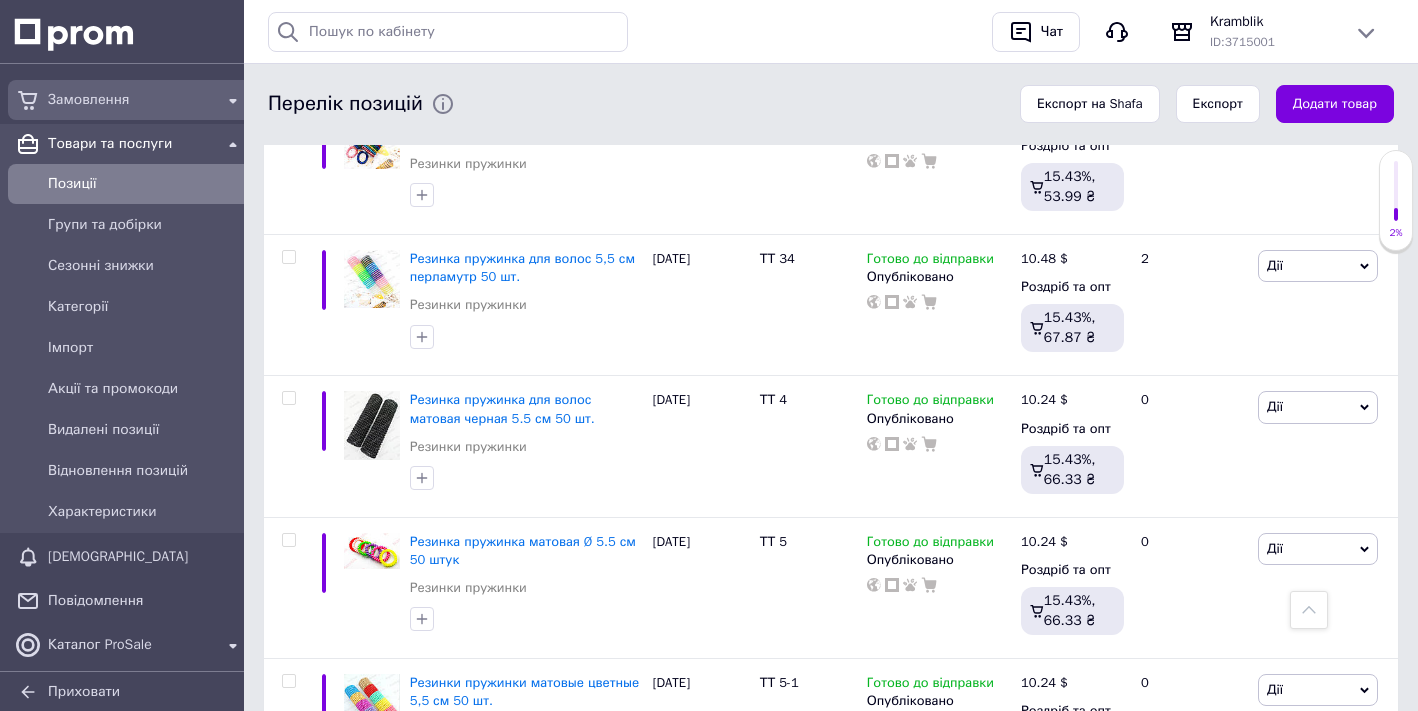 click on "Замовлення" at bounding box center (130, 100) 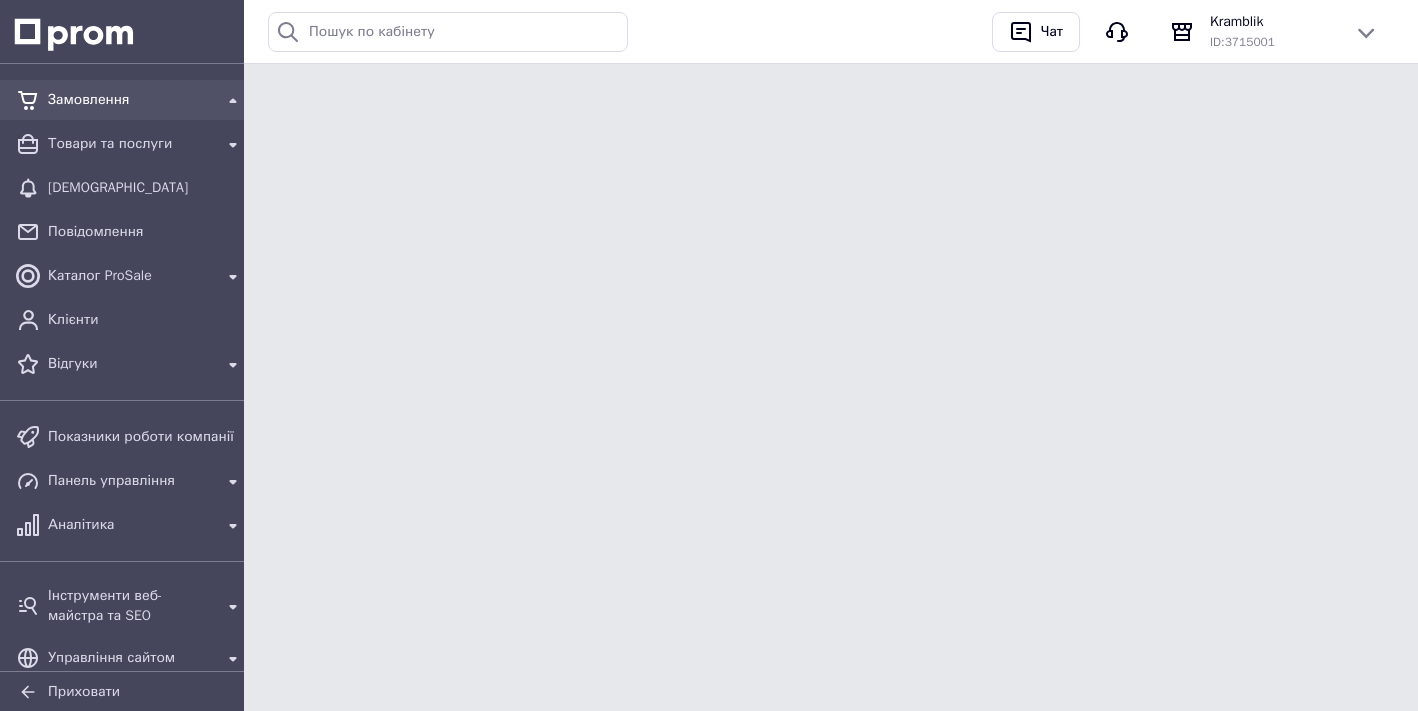 scroll, scrollTop: 0, scrollLeft: 0, axis: both 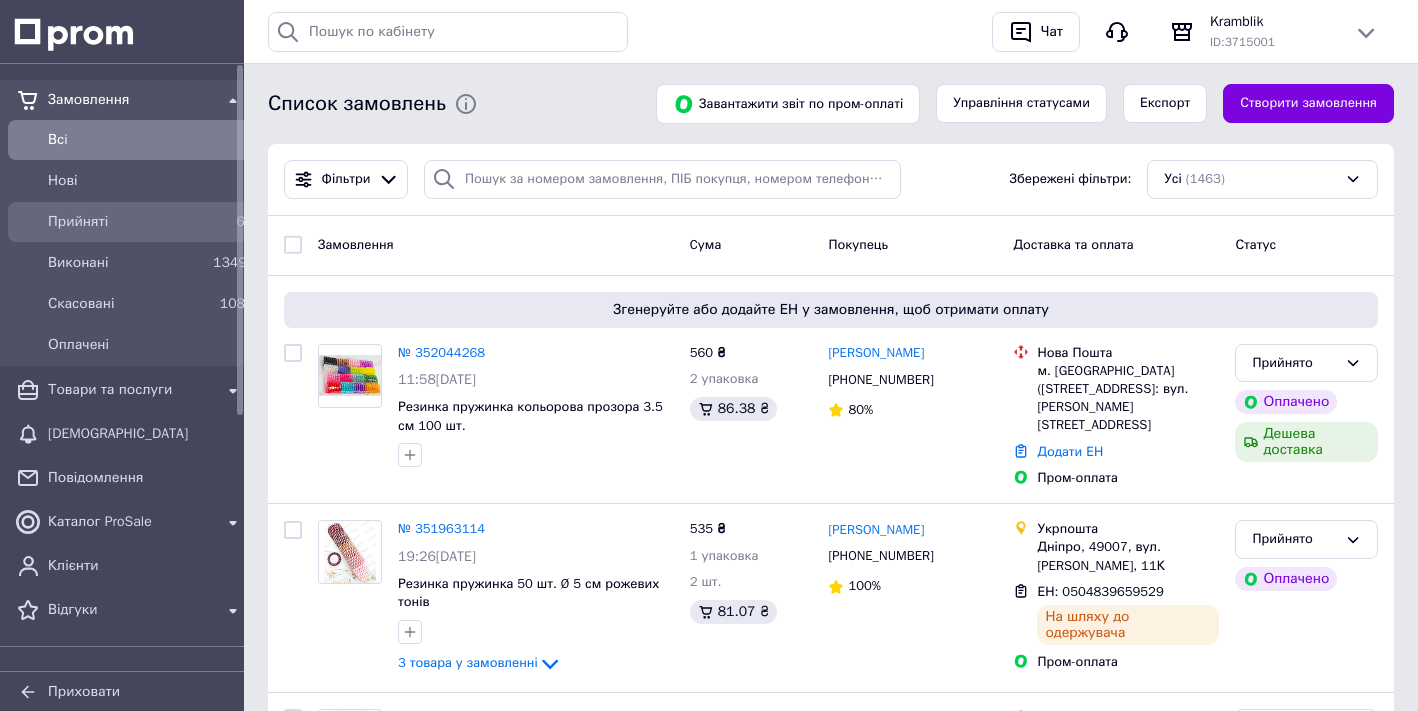 click on "Прийняті" at bounding box center [126, 222] 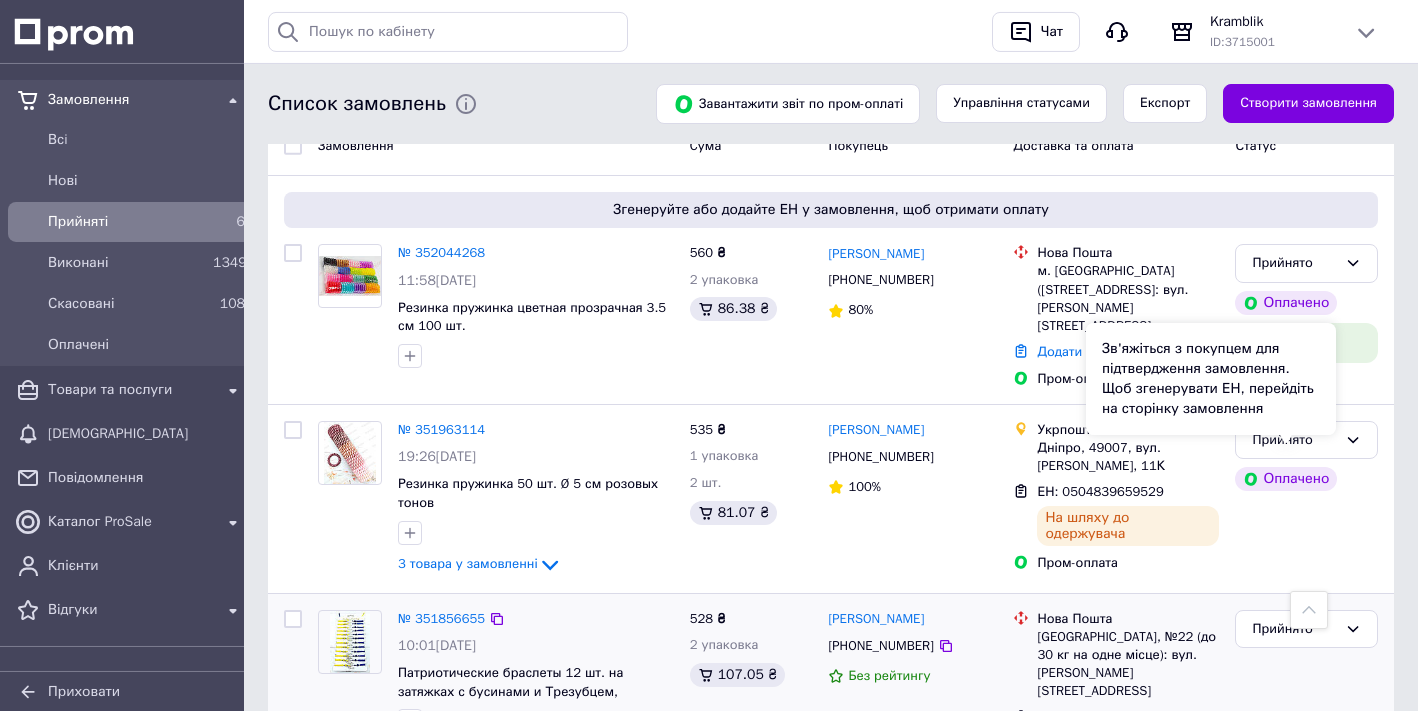 scroll, scrollTop: 0, scrollLeft: 0, axis: both 